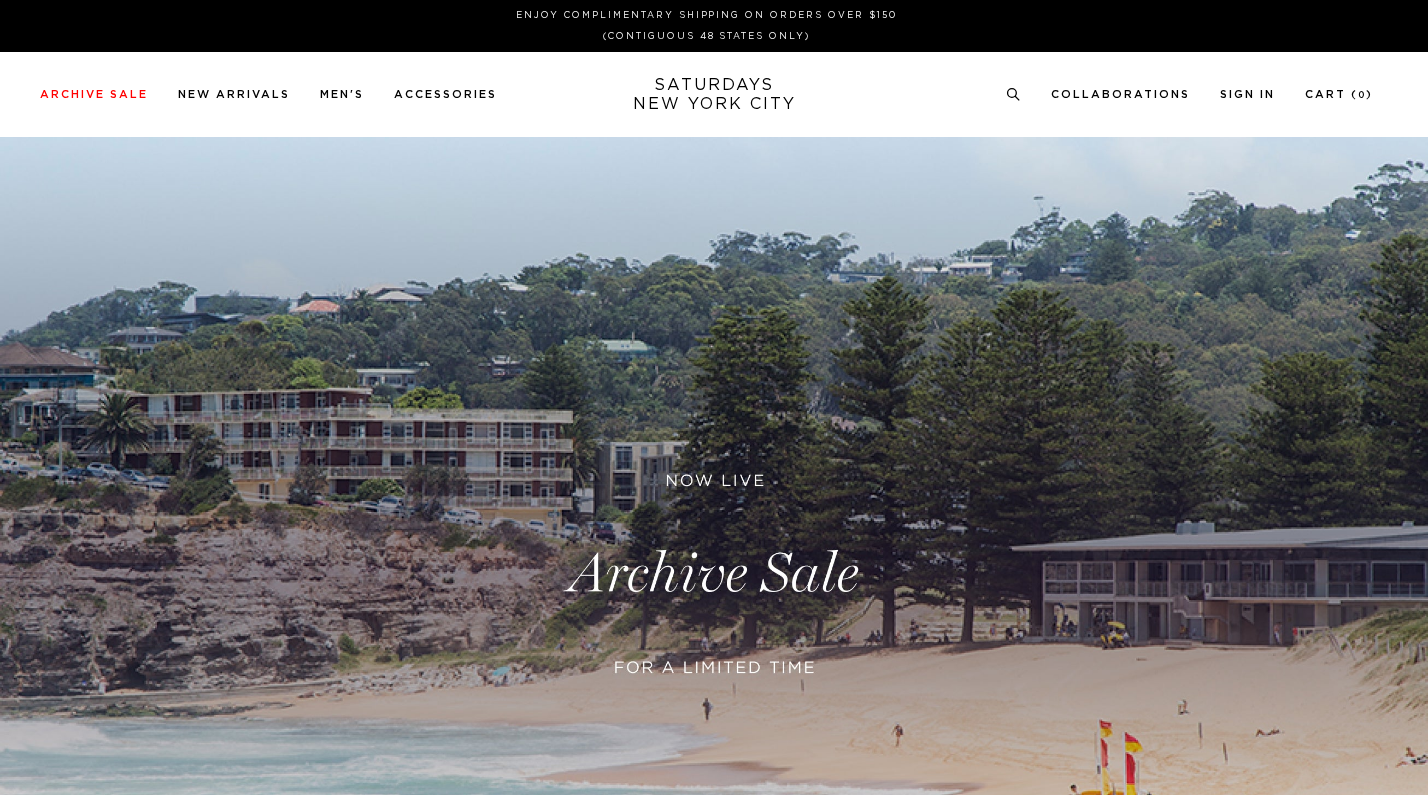 scroll, scrollTop: 0, scrollLeft: 0, axis: both 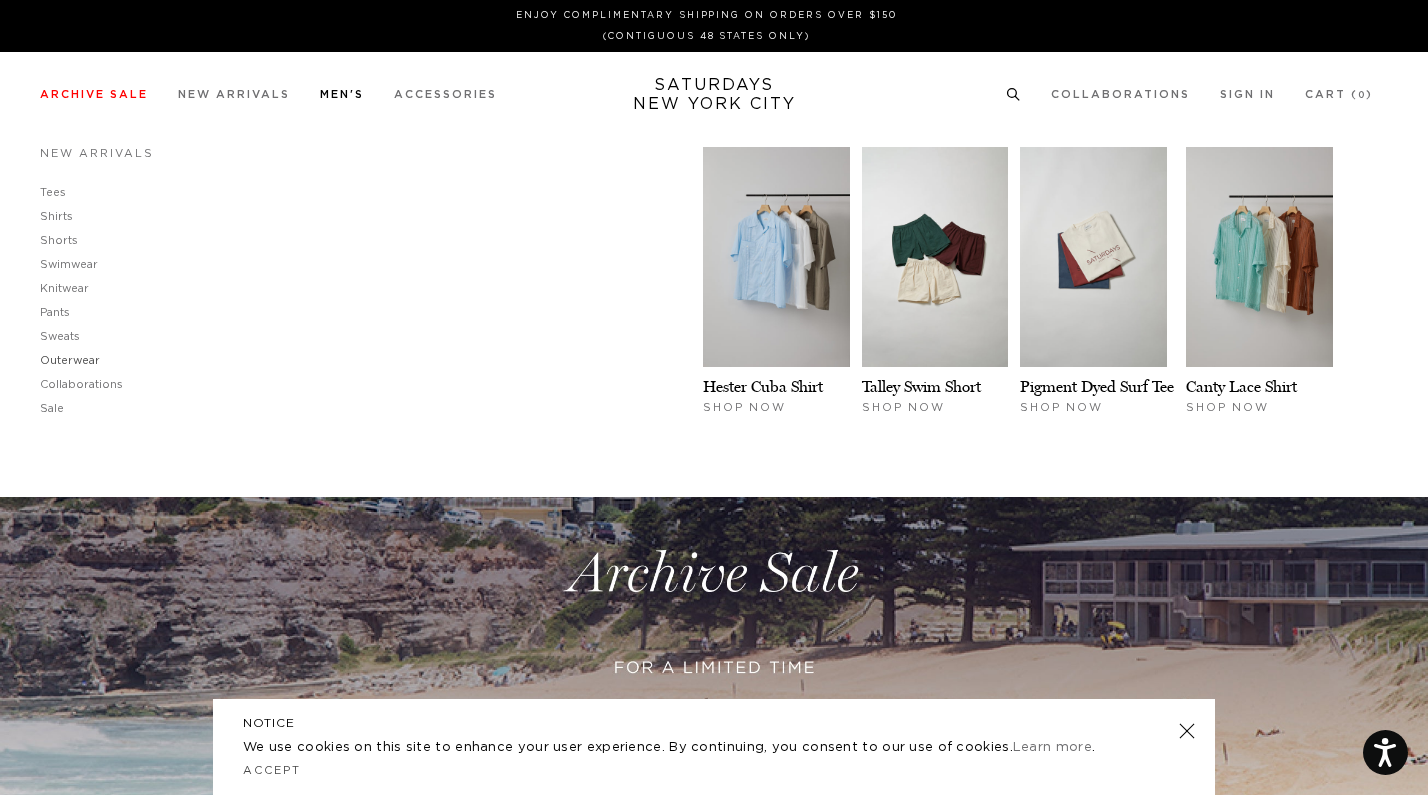 click on "Outerwear" at bounding box center [70, 360] 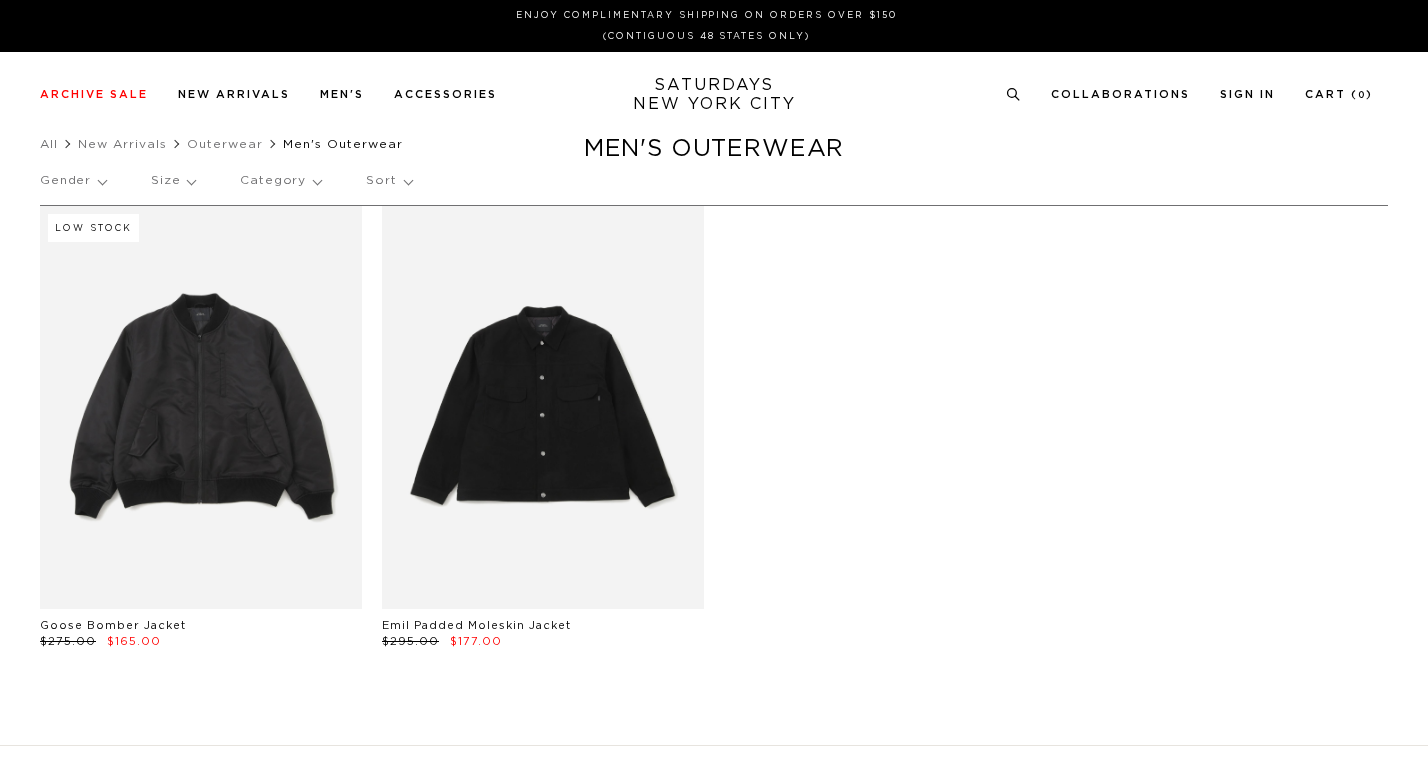 scroll, scrollTop: 0, scrollLeft: 0, axis: both 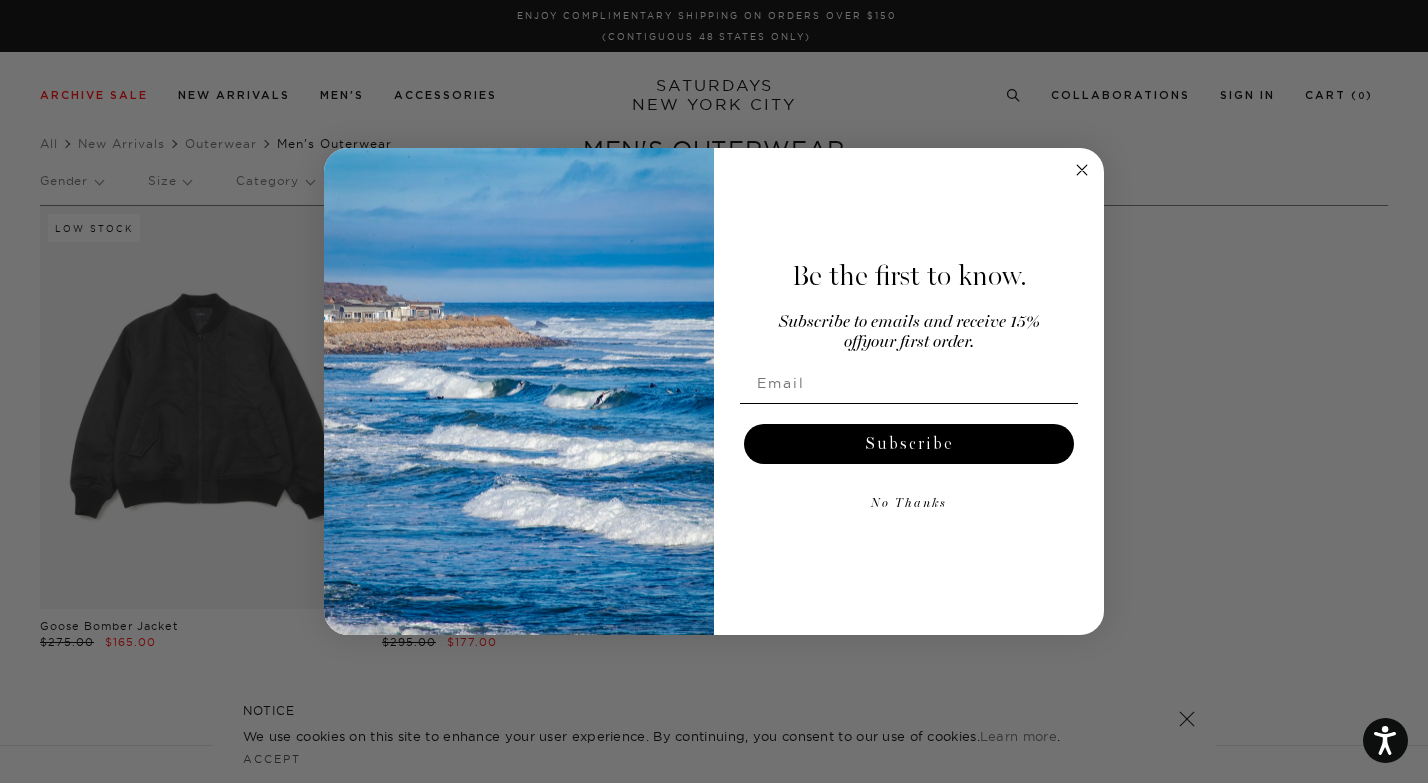click on "Close dialog Be the first to know. Subscribe to emails and receive 15%
off  your first order. Subscribe No Thanks Submit" at bounding box center [714, 391] 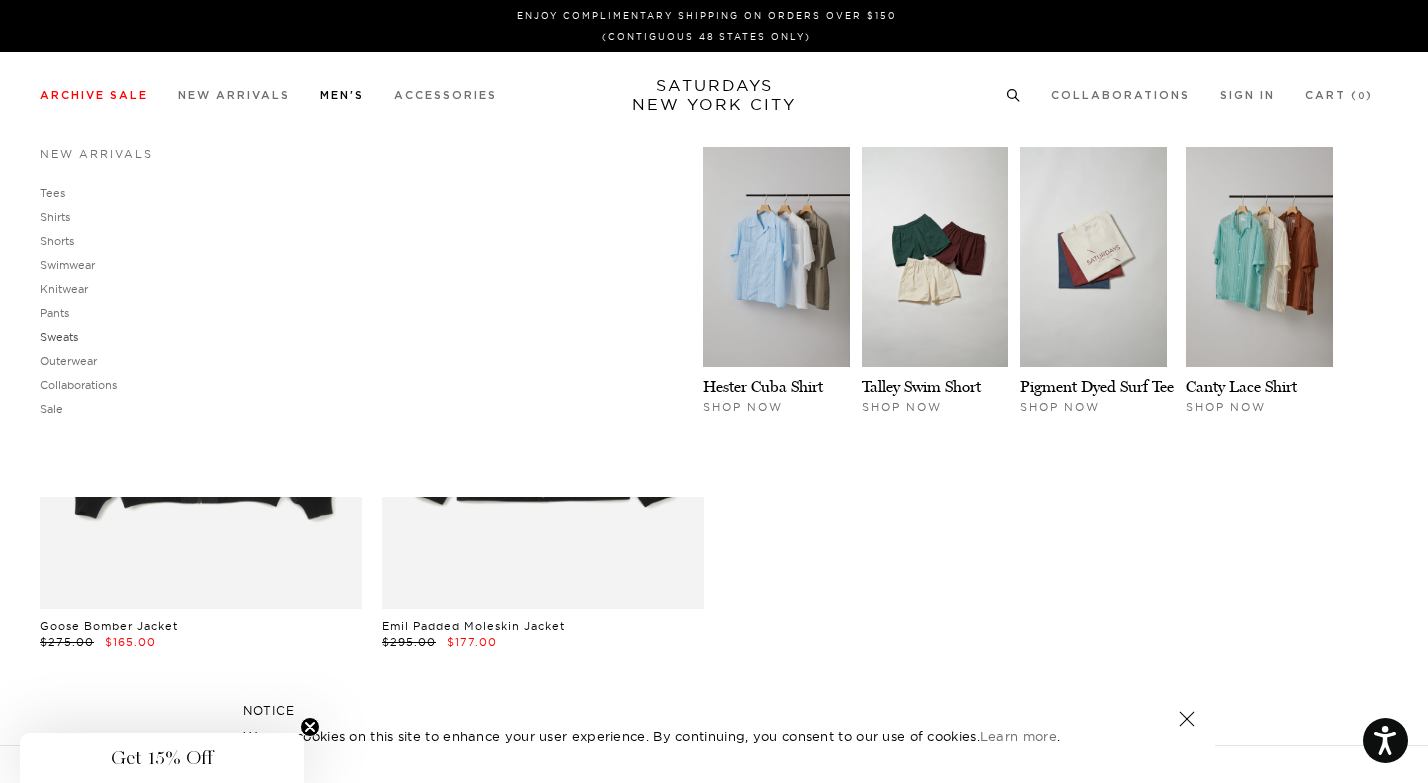 click on "Sweats" at bounding box center [59, 337] 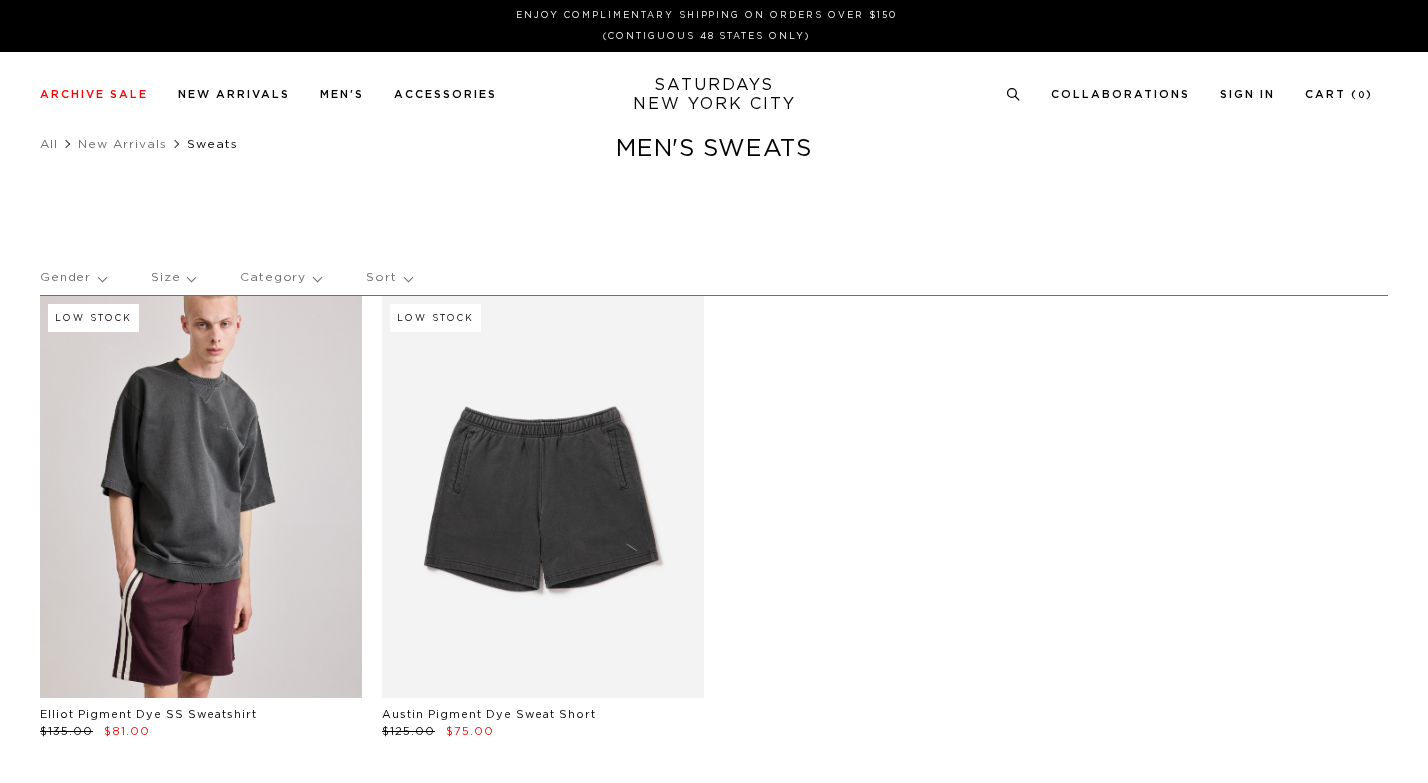 scroll, scrollTop: 0, scrollLeft: 0, axis: both 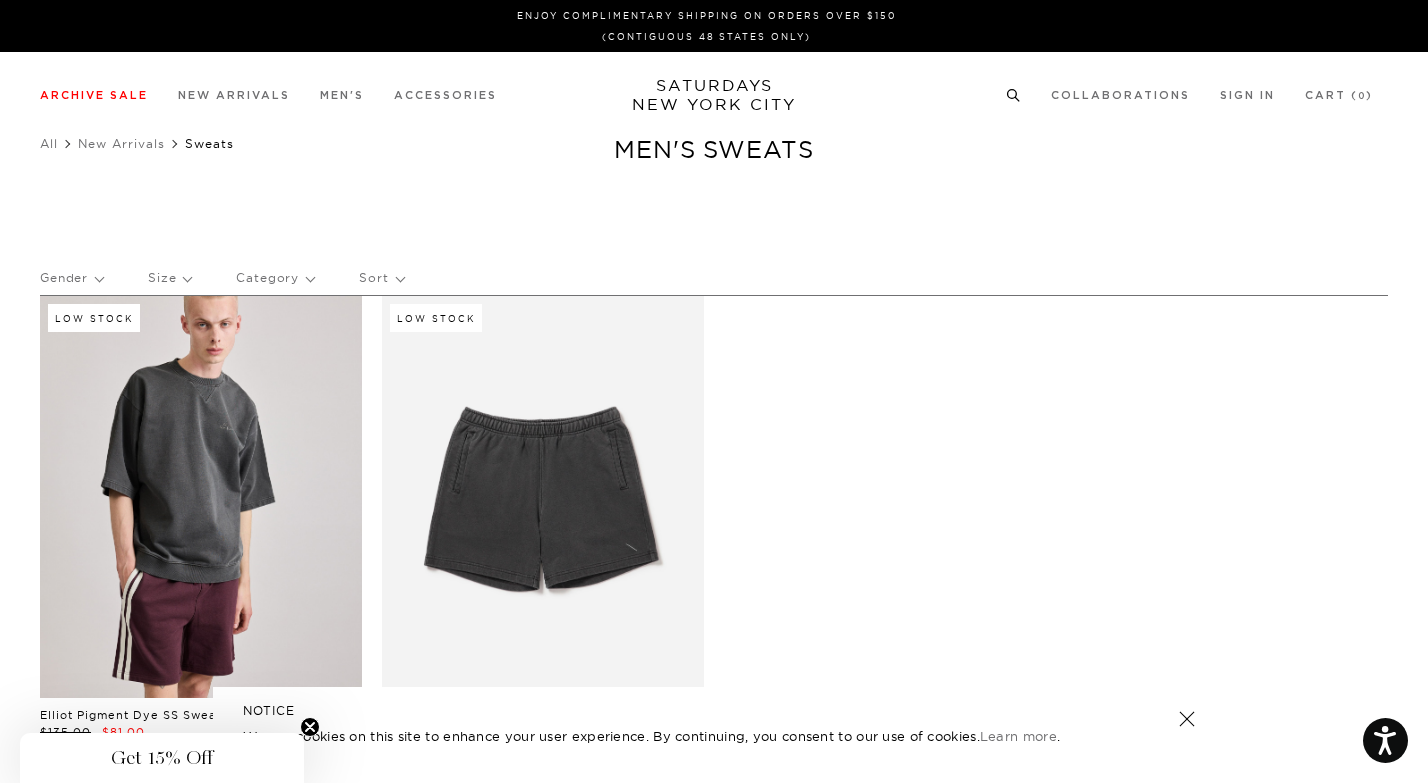 click 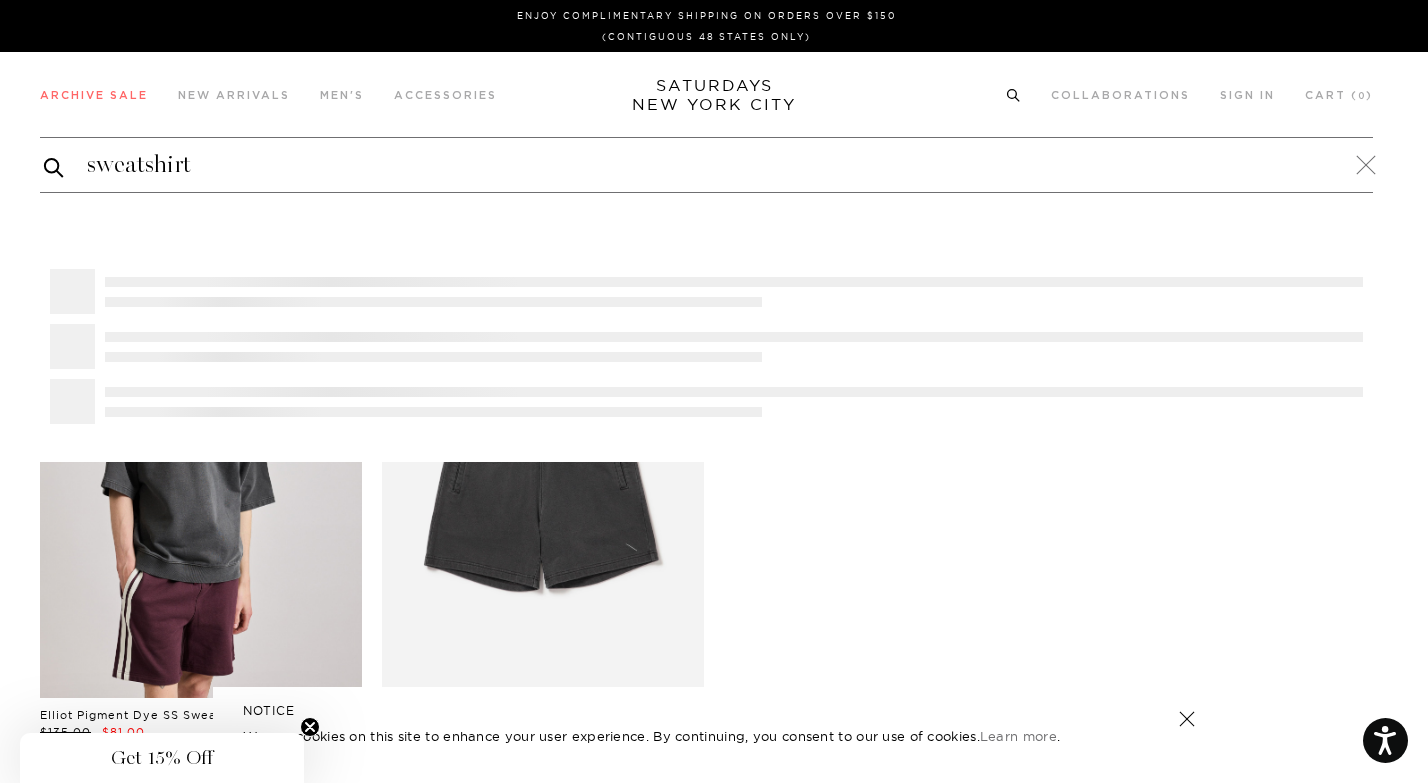 type on "sweatshirt" 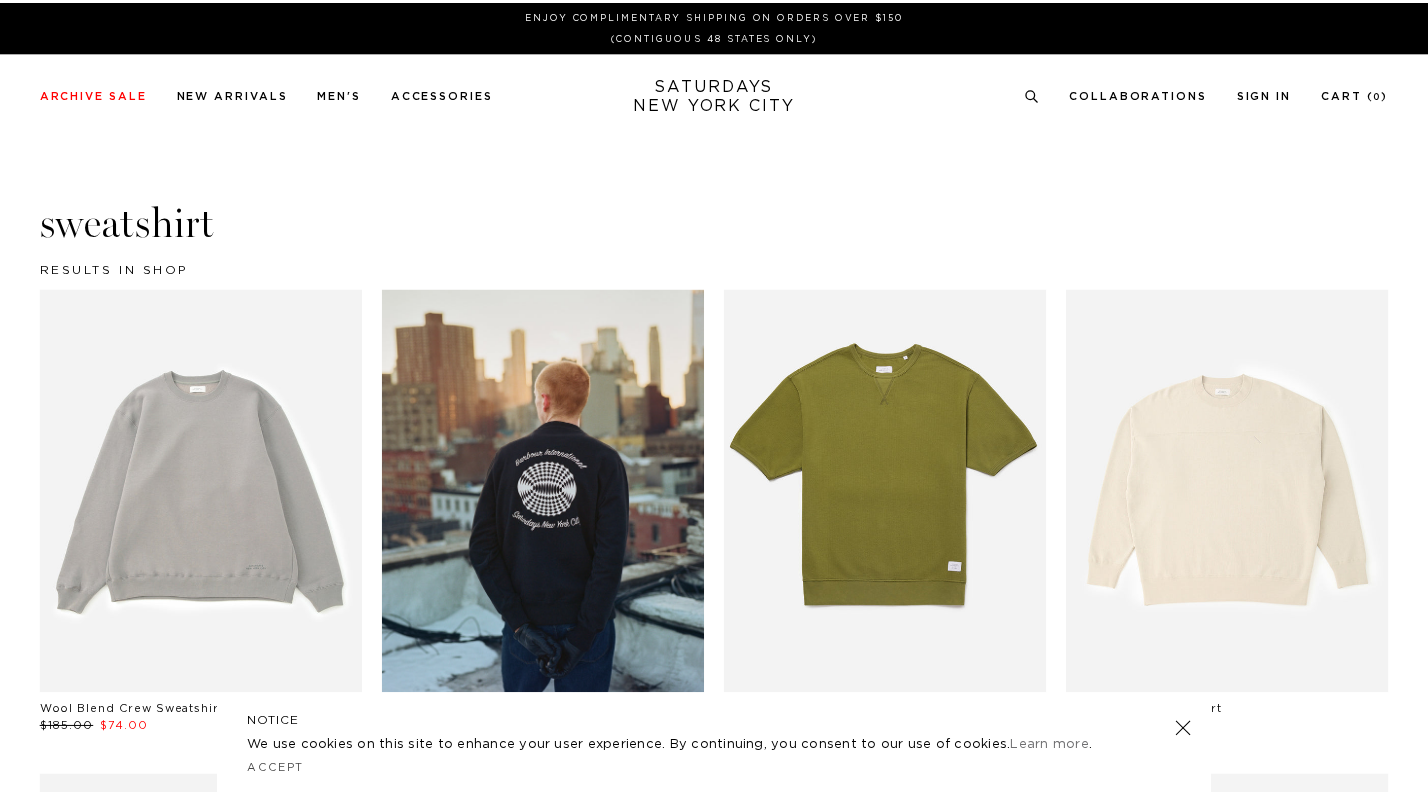 scroll, scrollTop: 0, scrollLeft: 0, axis: both 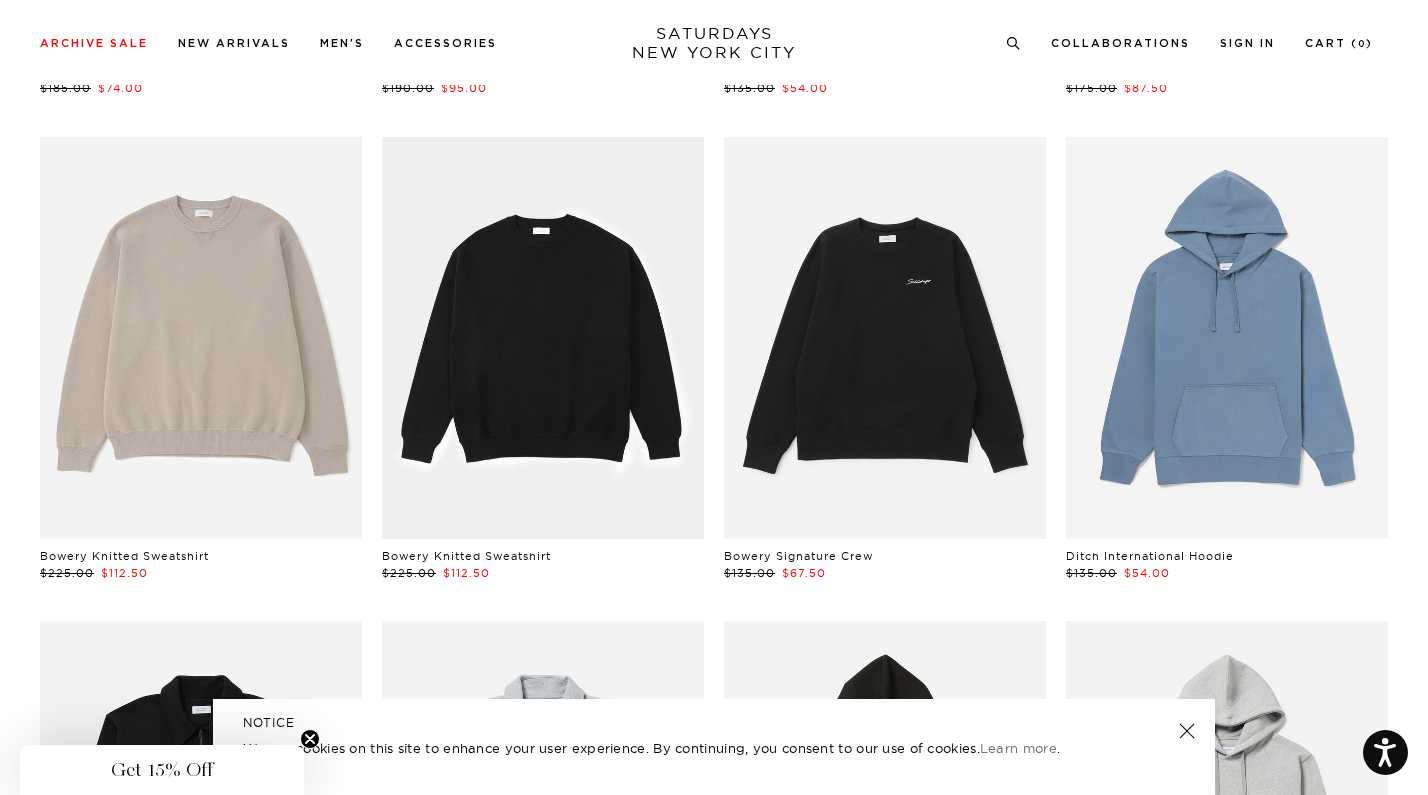 click at bounding box center (1227, 338) 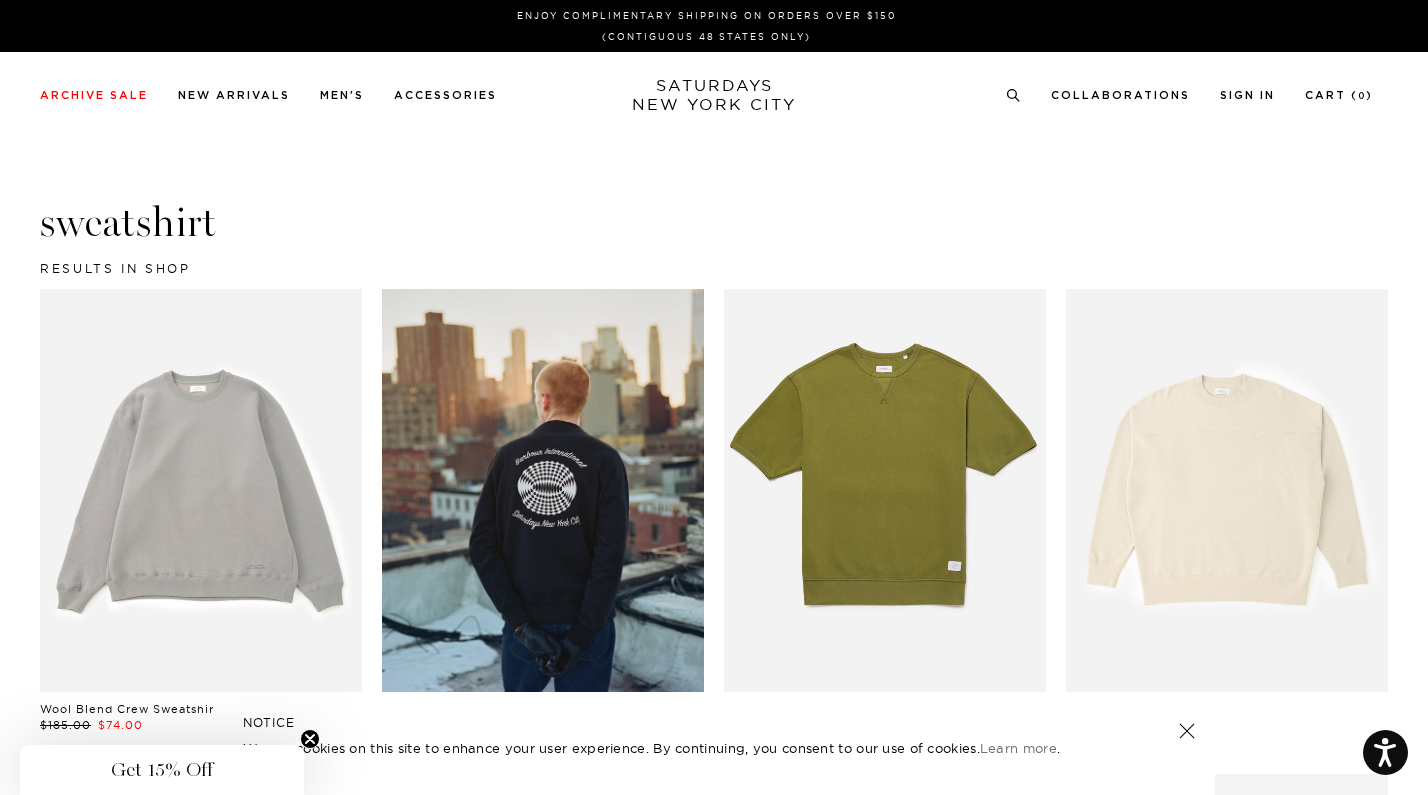scroll, scrollTop: 0, scrollLeft: 0, axis: both 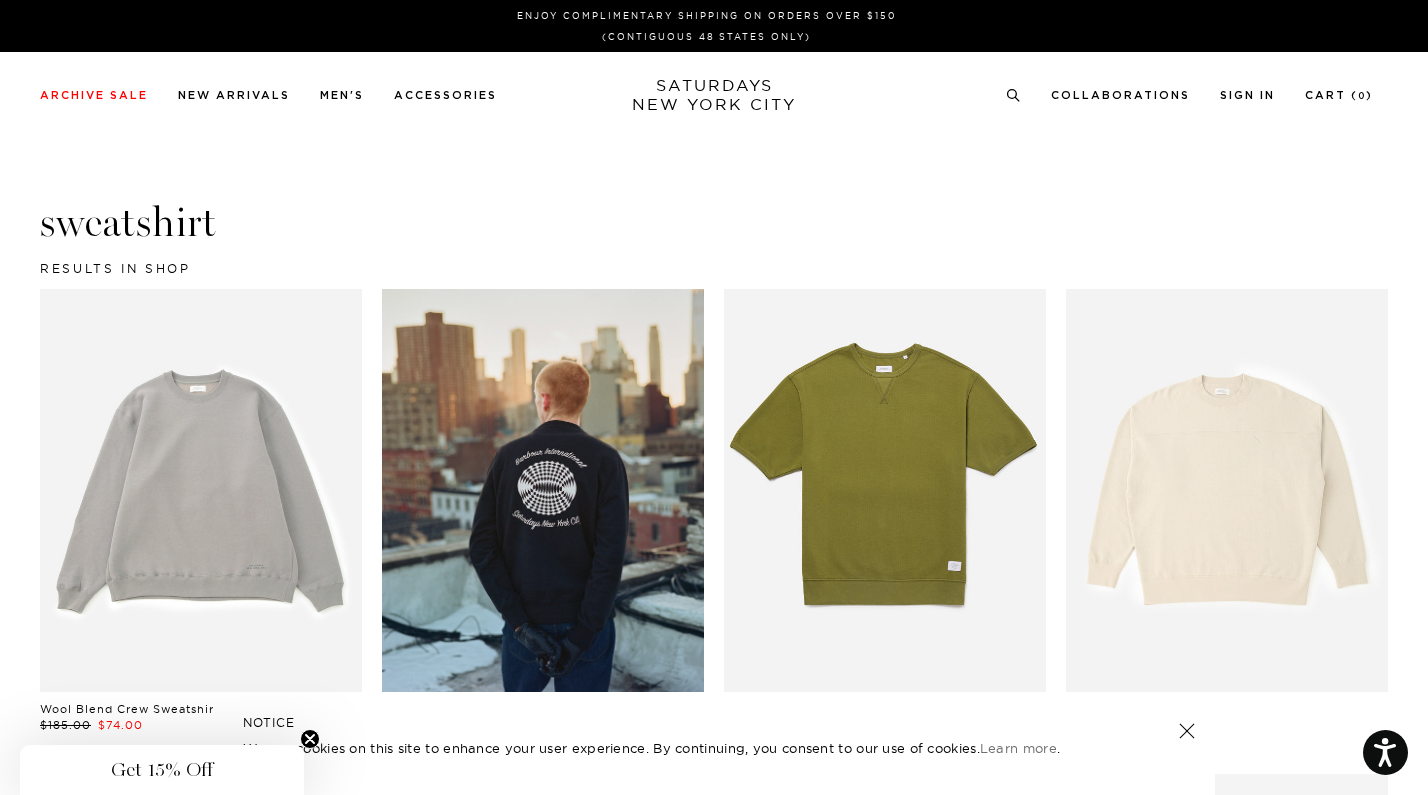 click at bounding box center [1187, 731] 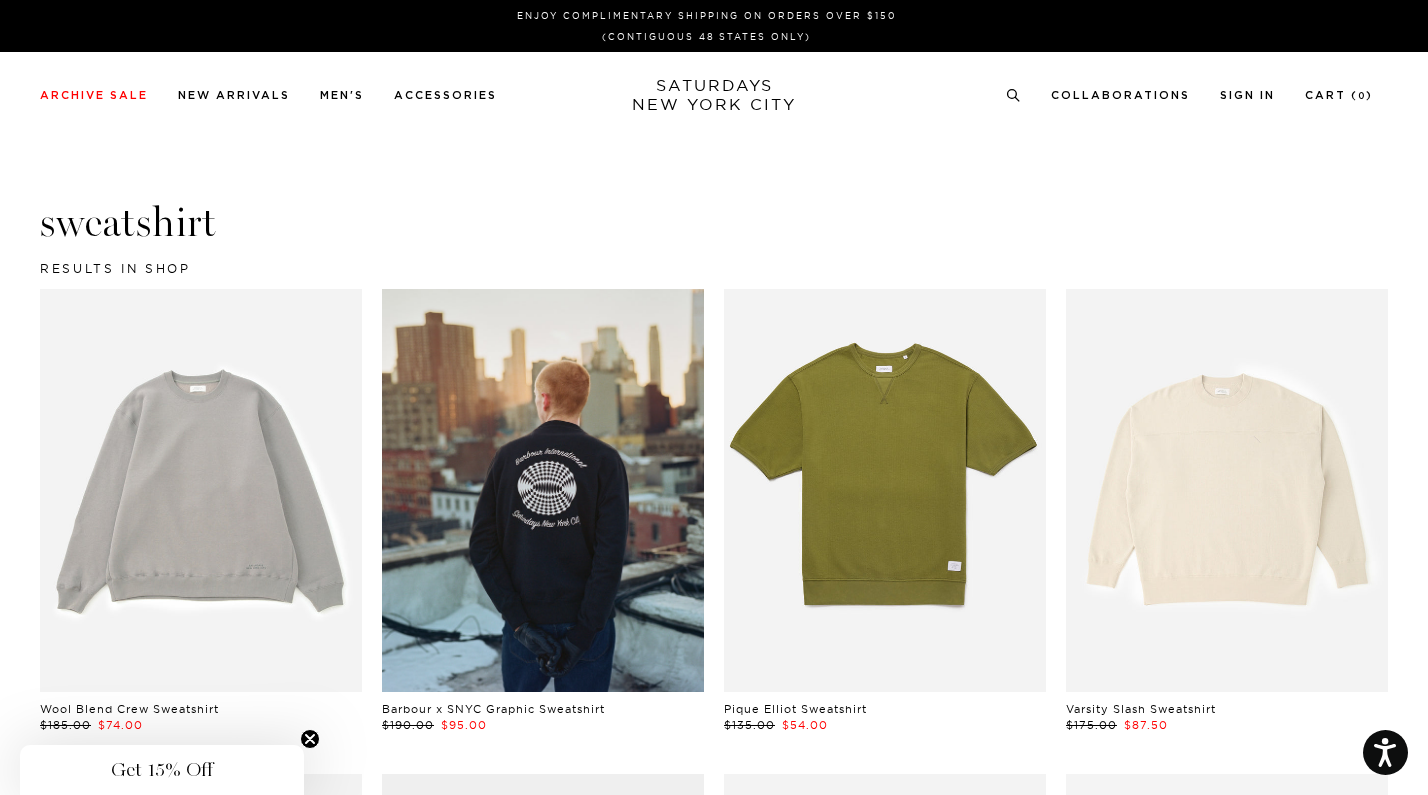click 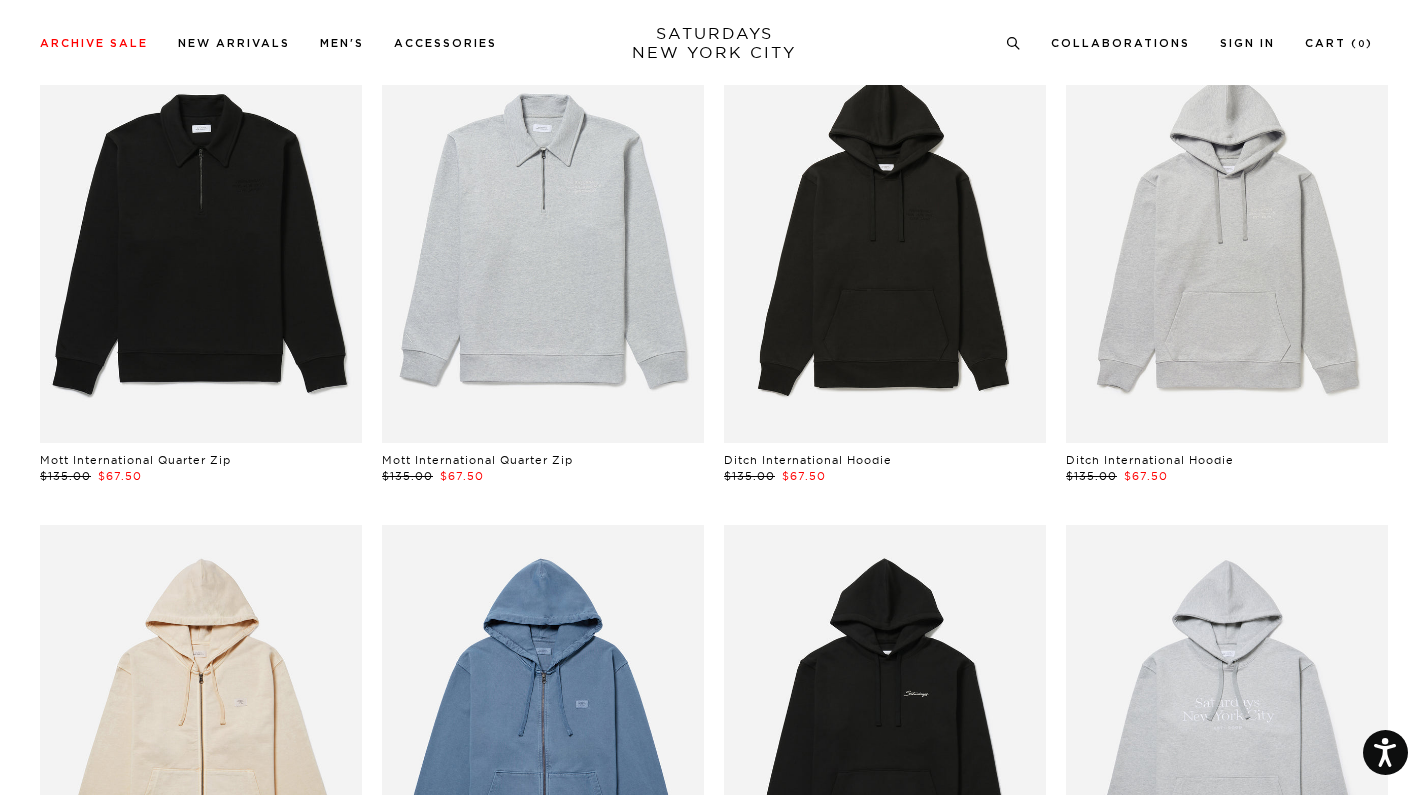 scroll, scrollTop: 1223, scrollLeft: 0, axis: vertical 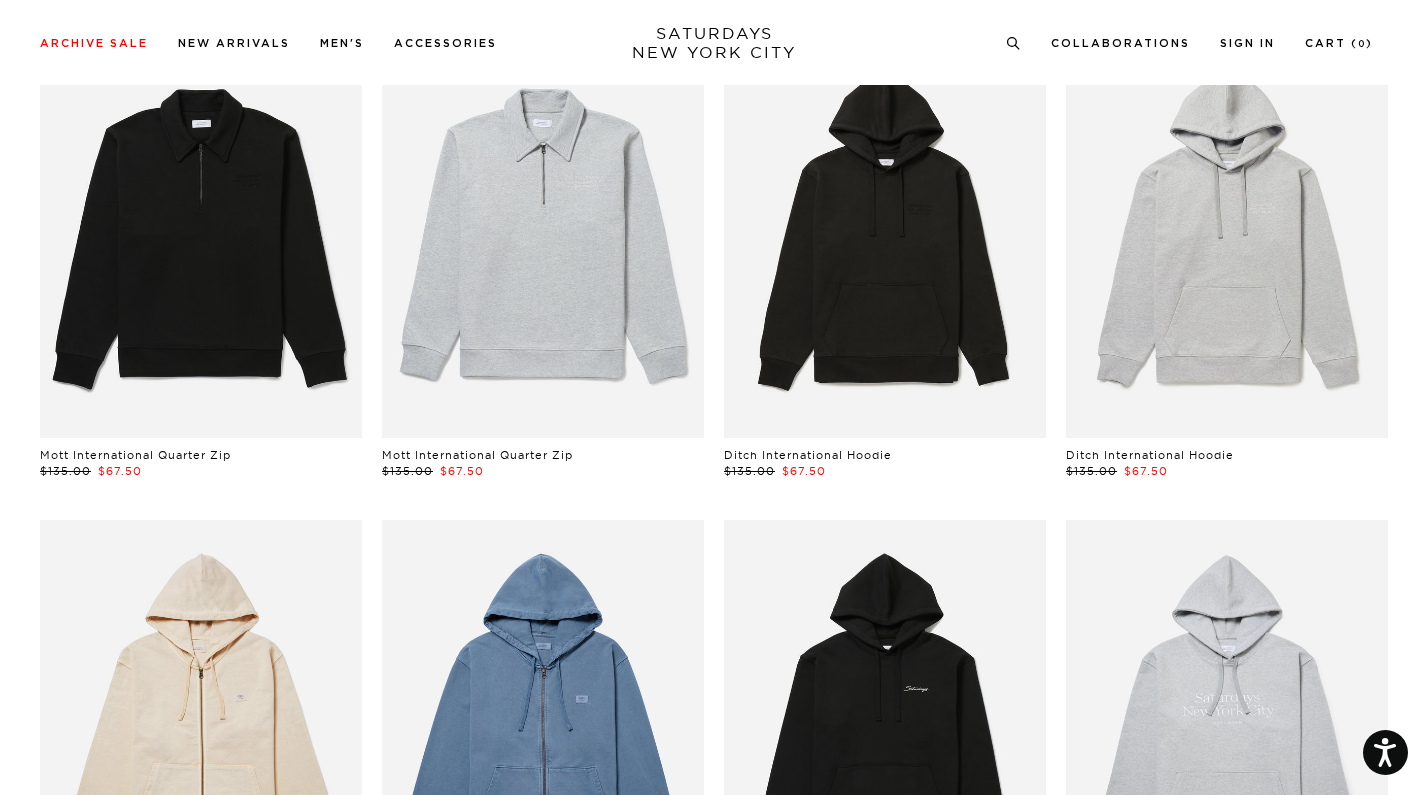 click at bounding box center [1227, 236] 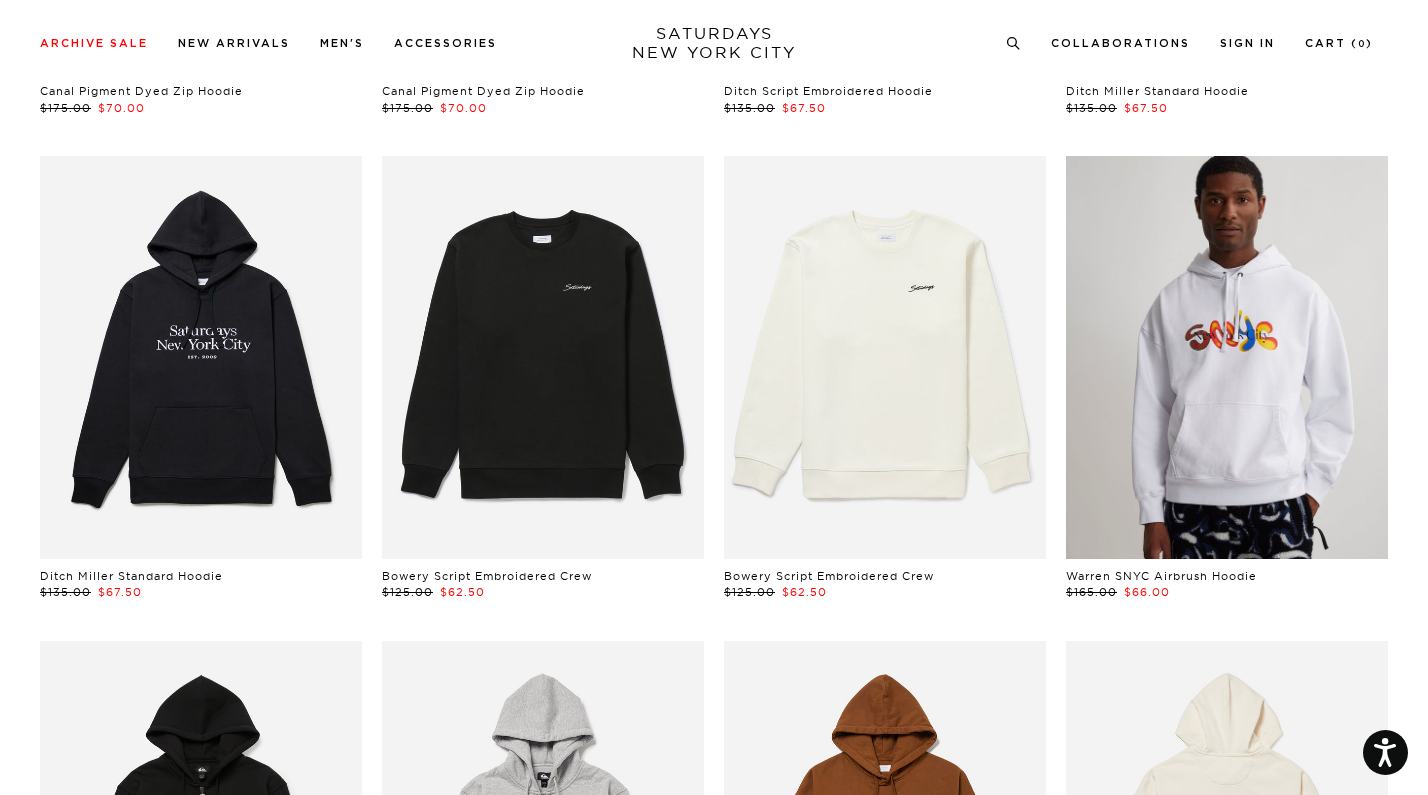 scroll, scrollTop: 2072, scrollLeft: 0, axis: vertical 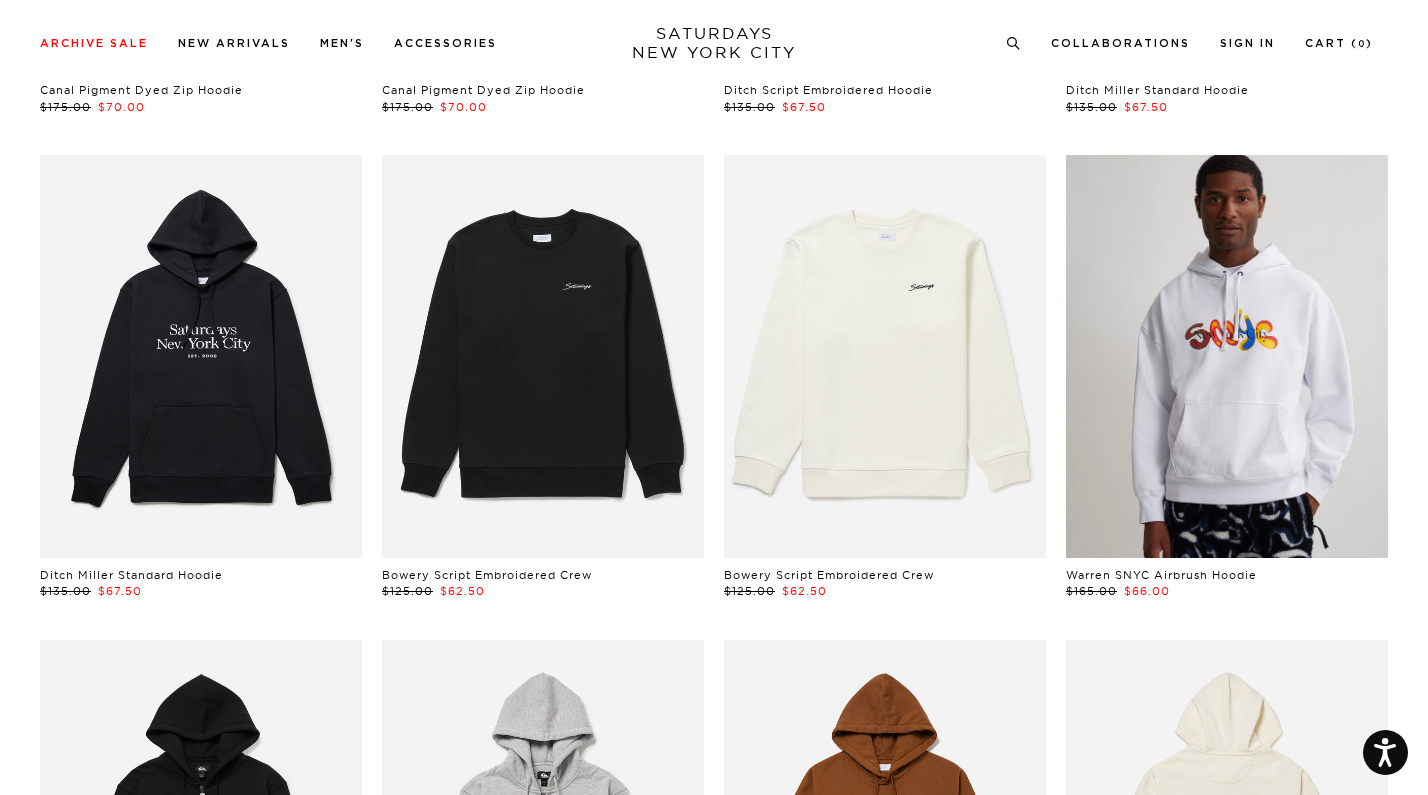 click at bounding box center (885, 356) 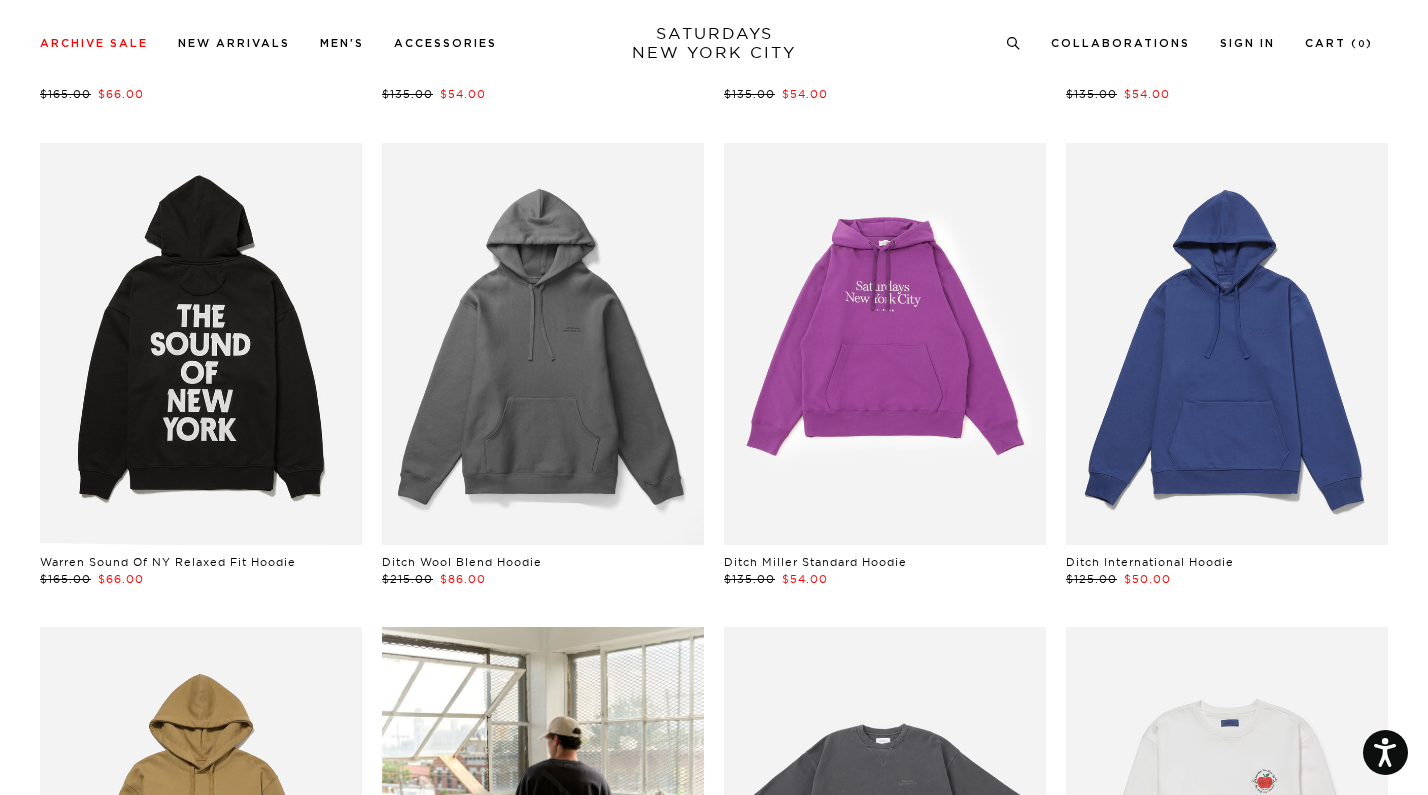 scroll, scrollTop: 3539, scrollLeft: 0, axis: vertical 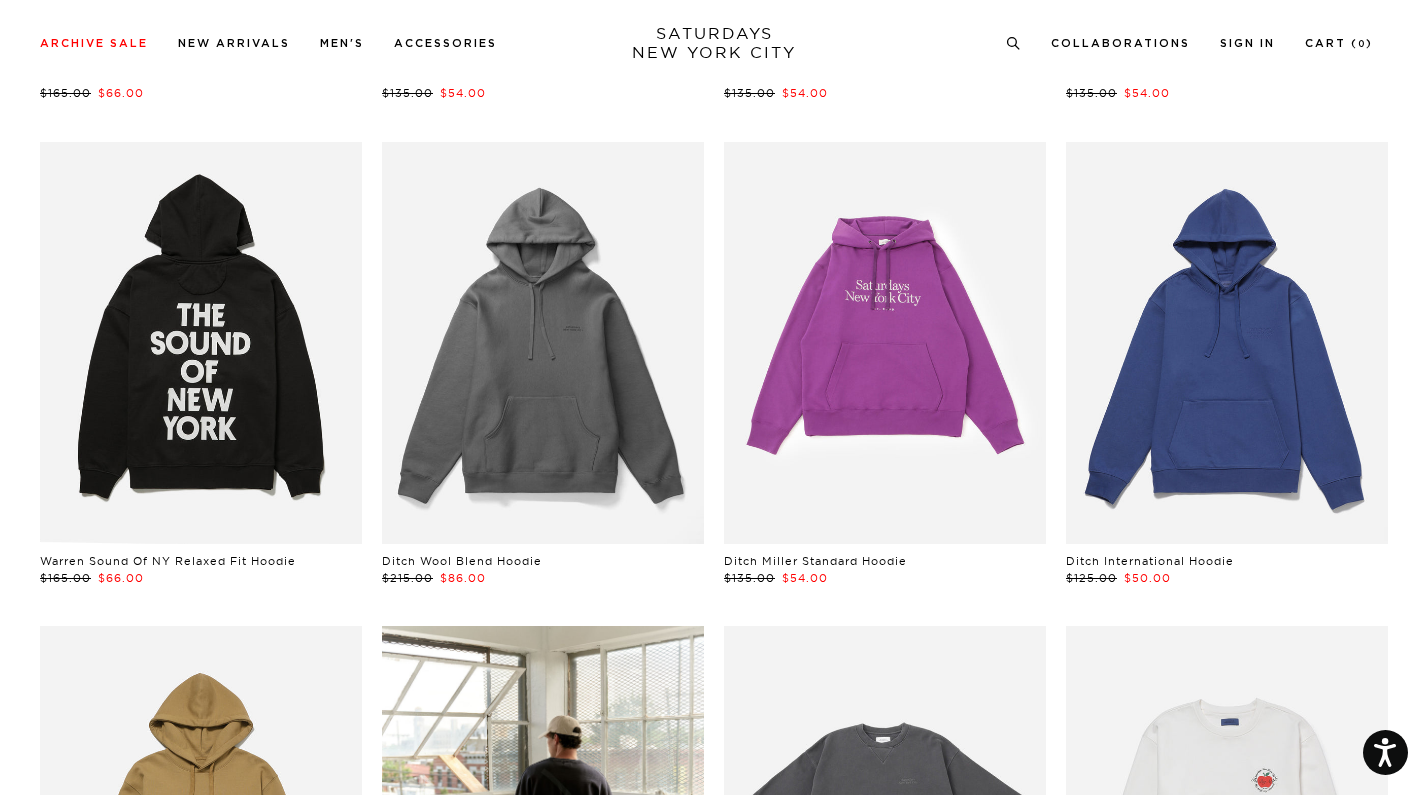 click at bounding box center (1227, 343) 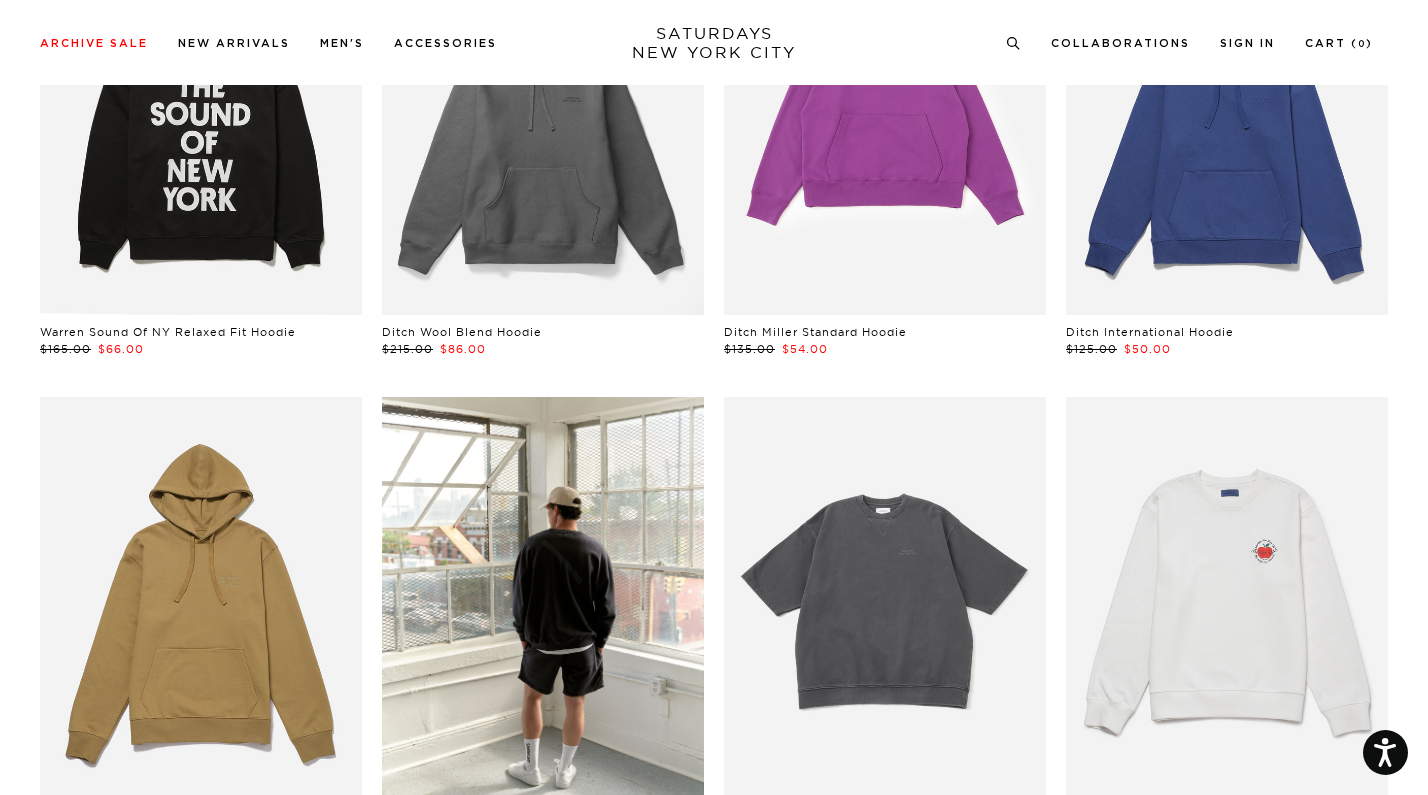 scroll, scrollTop: 3989, scrollLeft: 0, axis: vertical 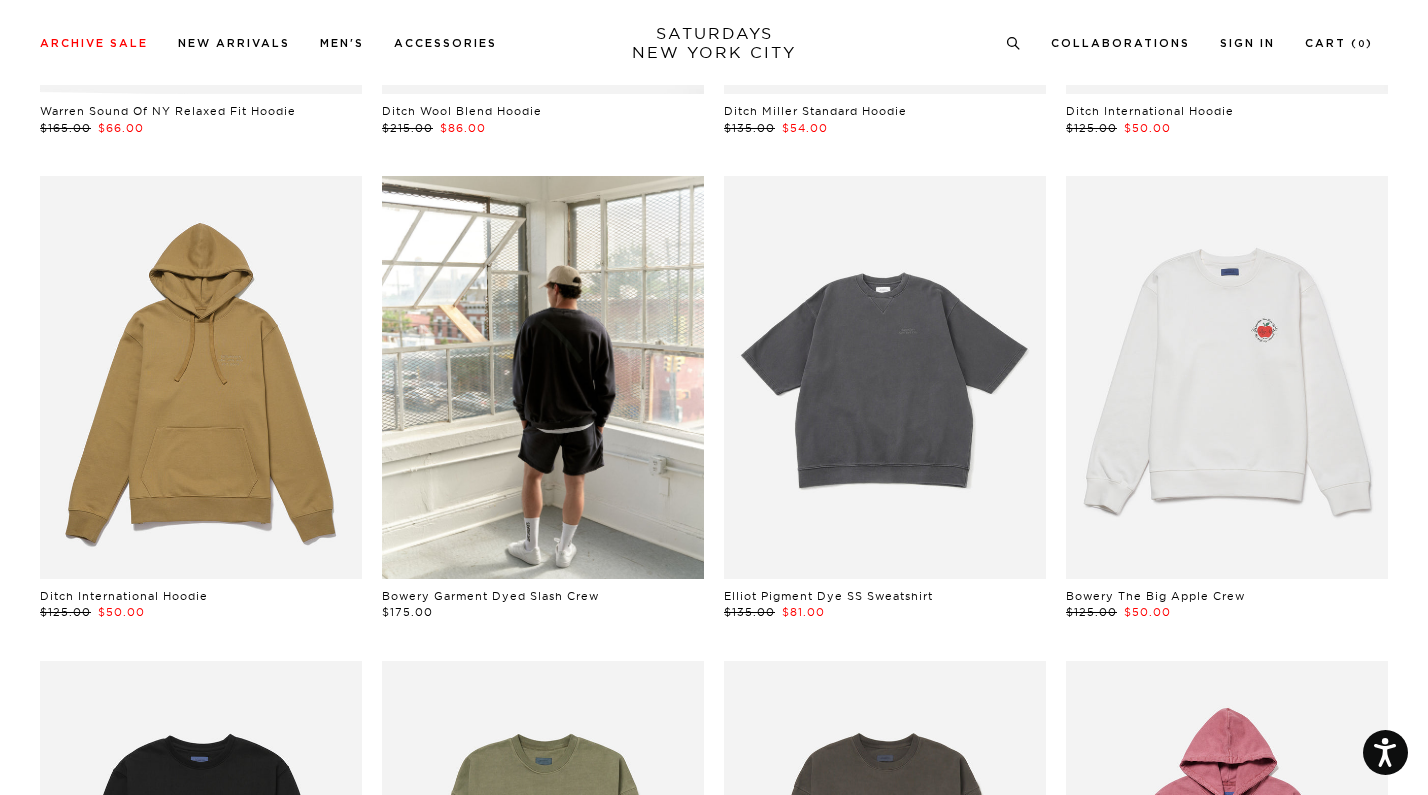 click at bounding box center [201, 377] 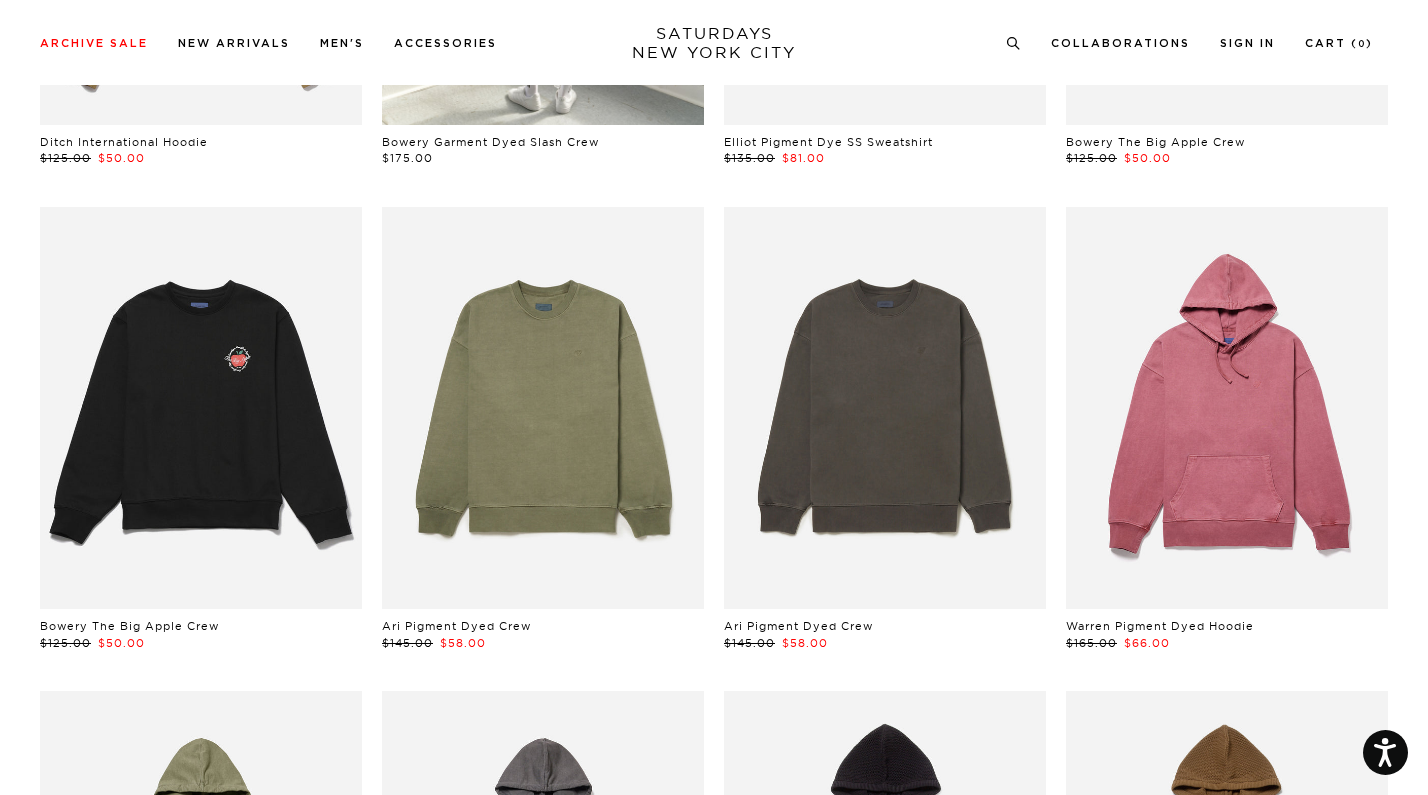 scroll, scrollTop: 4544, scrollLeft: 0, axis: vertical 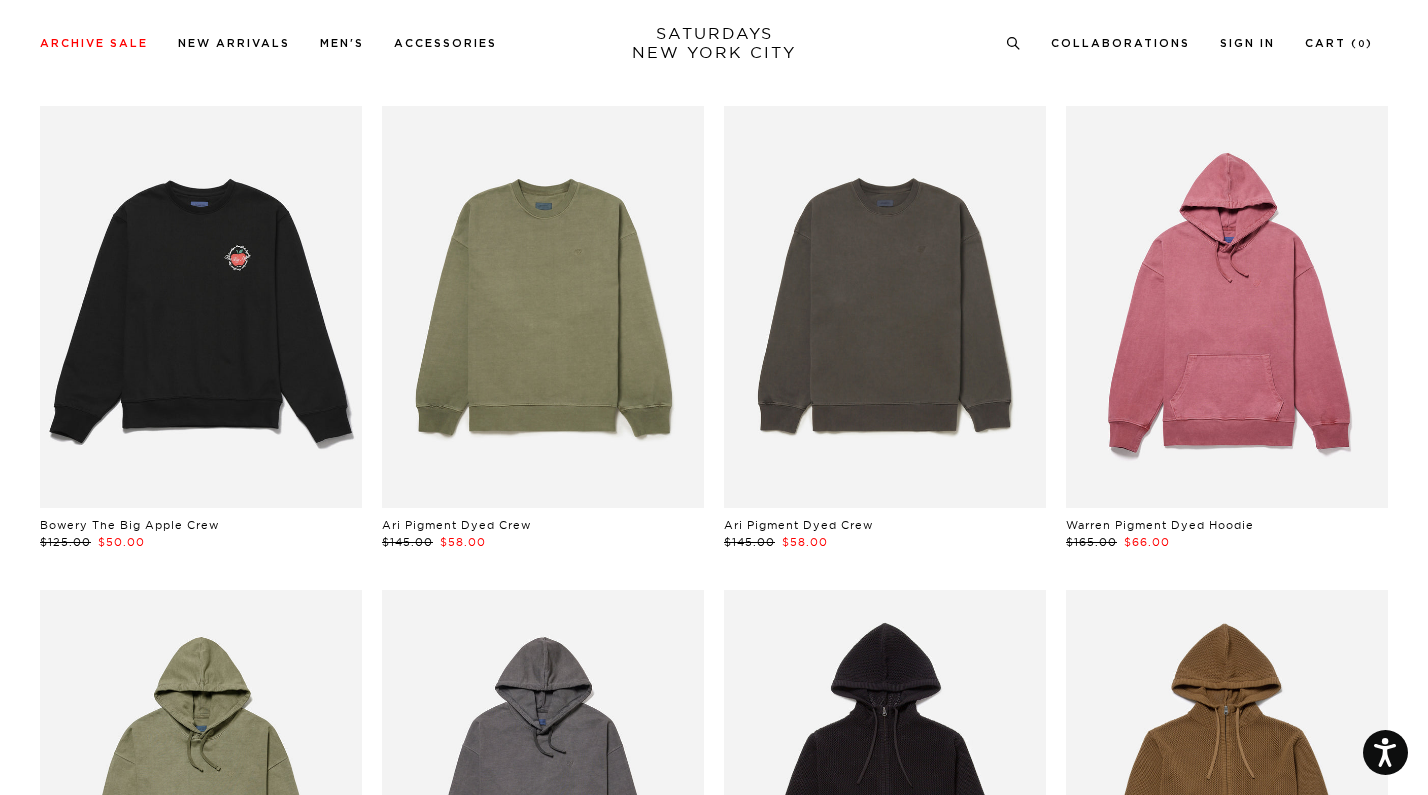 click at bounding box center (1227, 307) 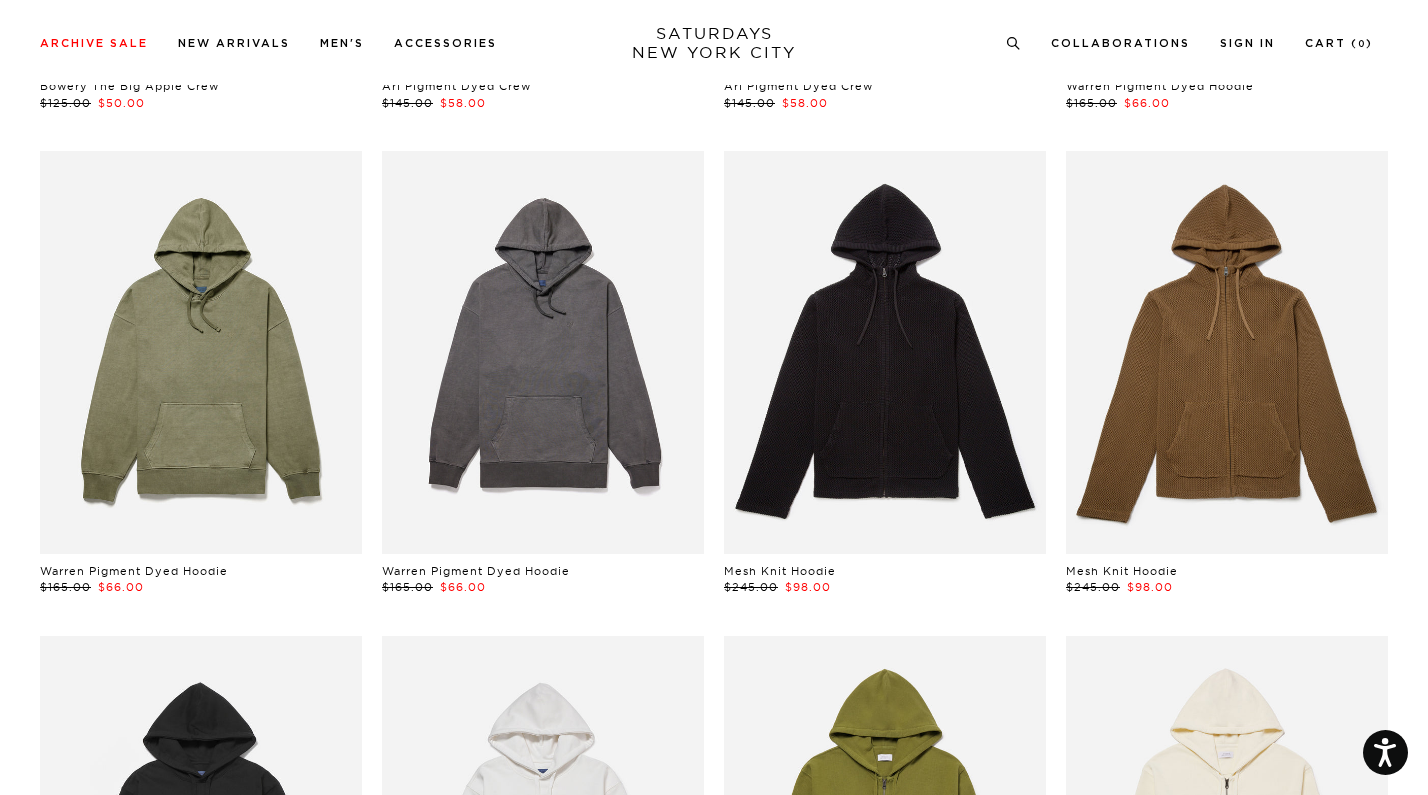 scroll, scrollTop: 4992, scrollLeft: 0, axis: vertical 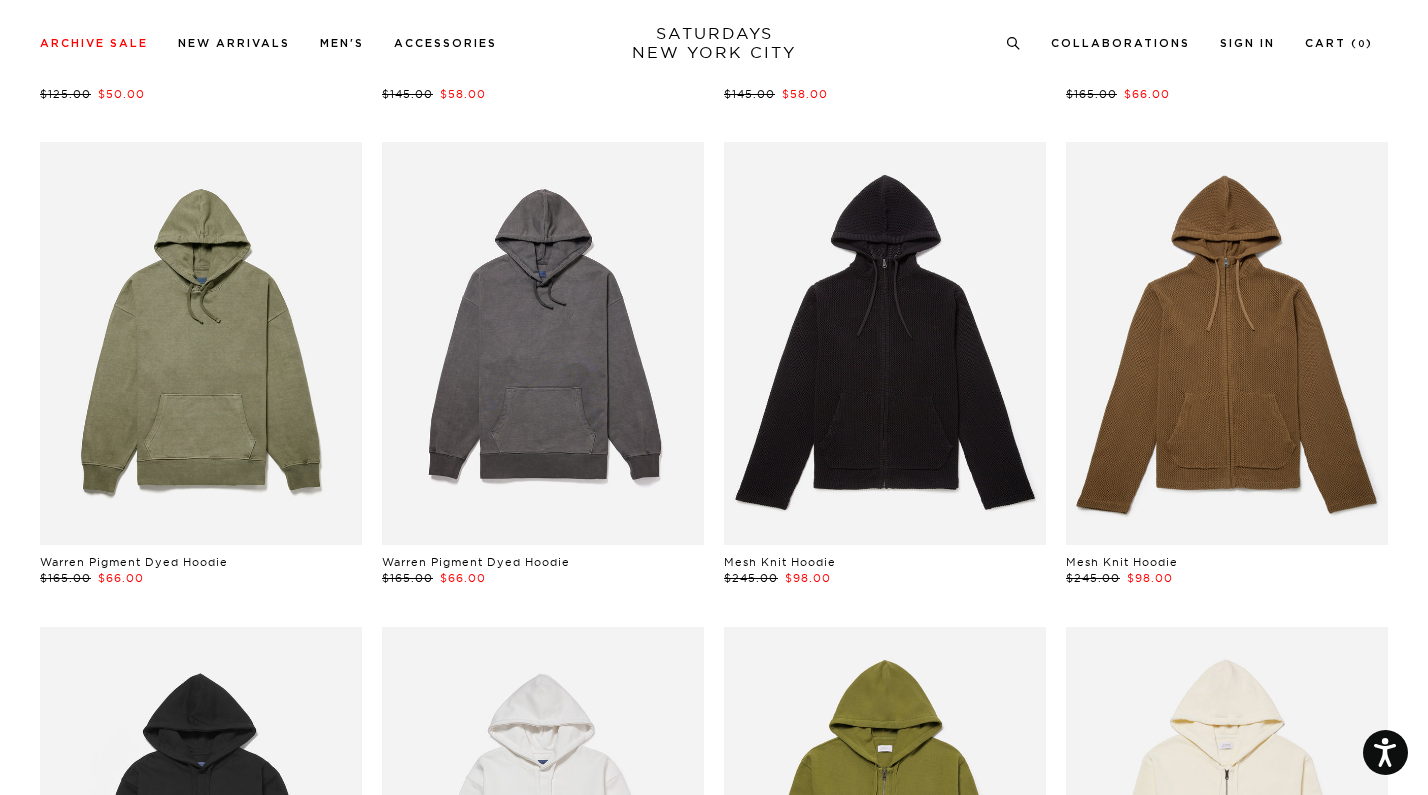 click at bounding box center [201, 343] 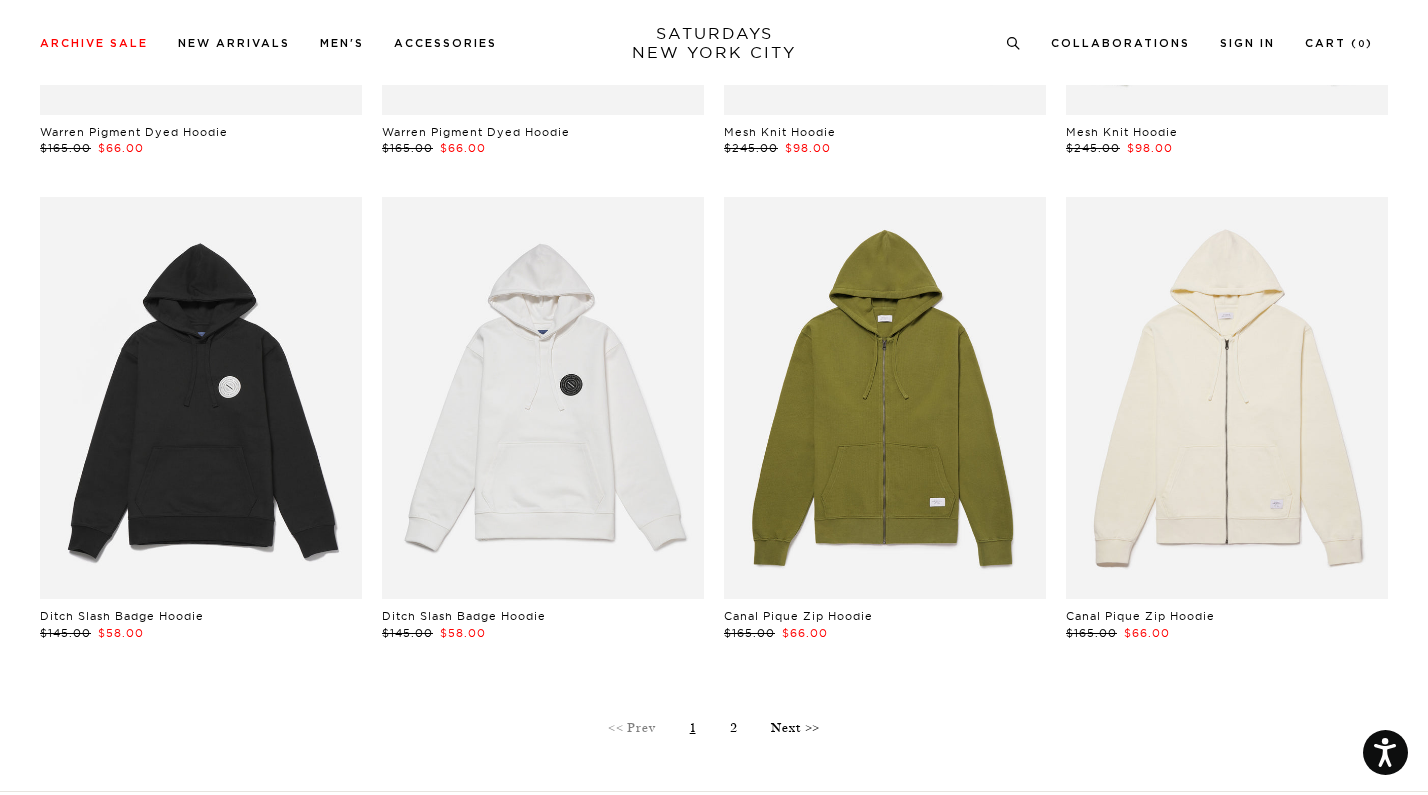 scroll, scrollTop: 5435, scrollLeft: 0, axis: vertical 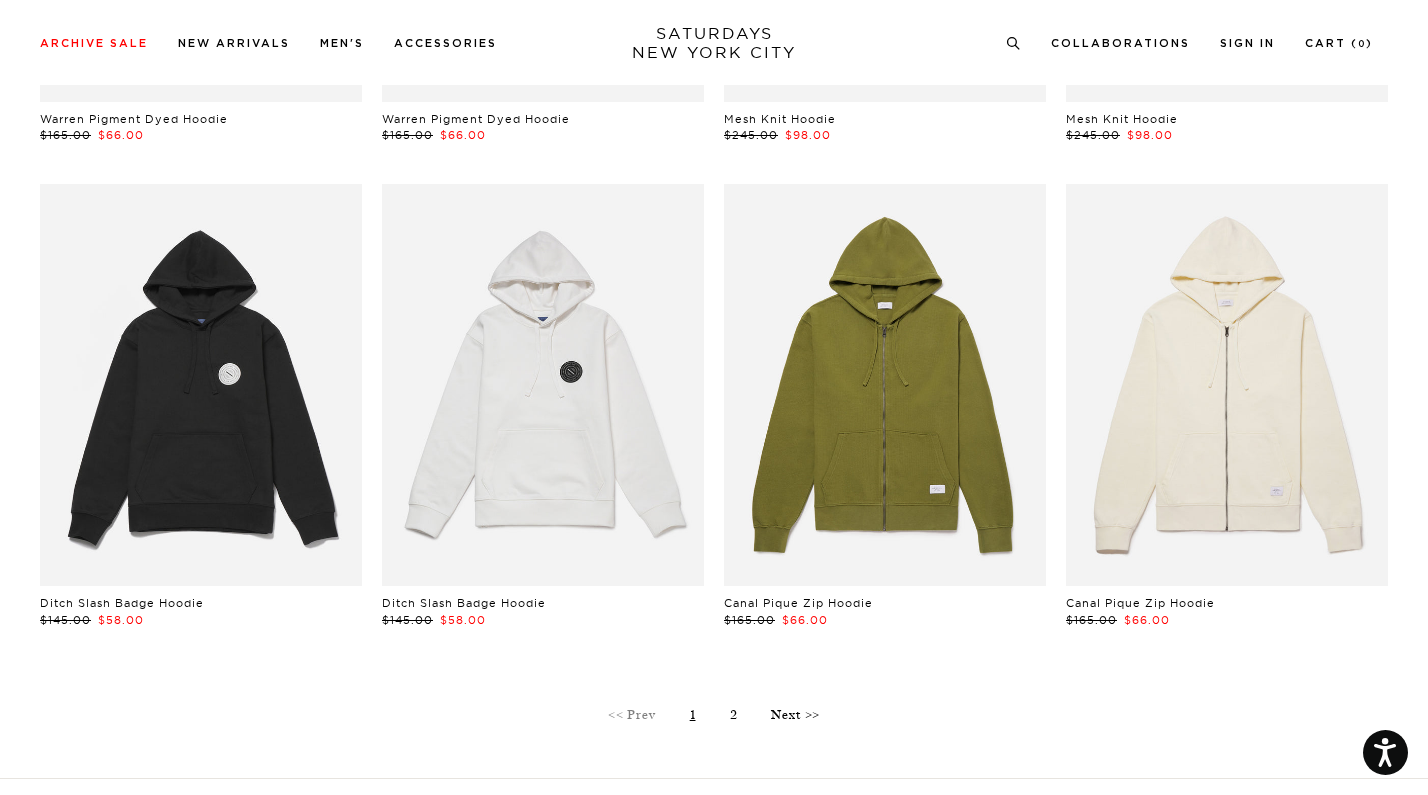 click at bounding box center [543, 385] 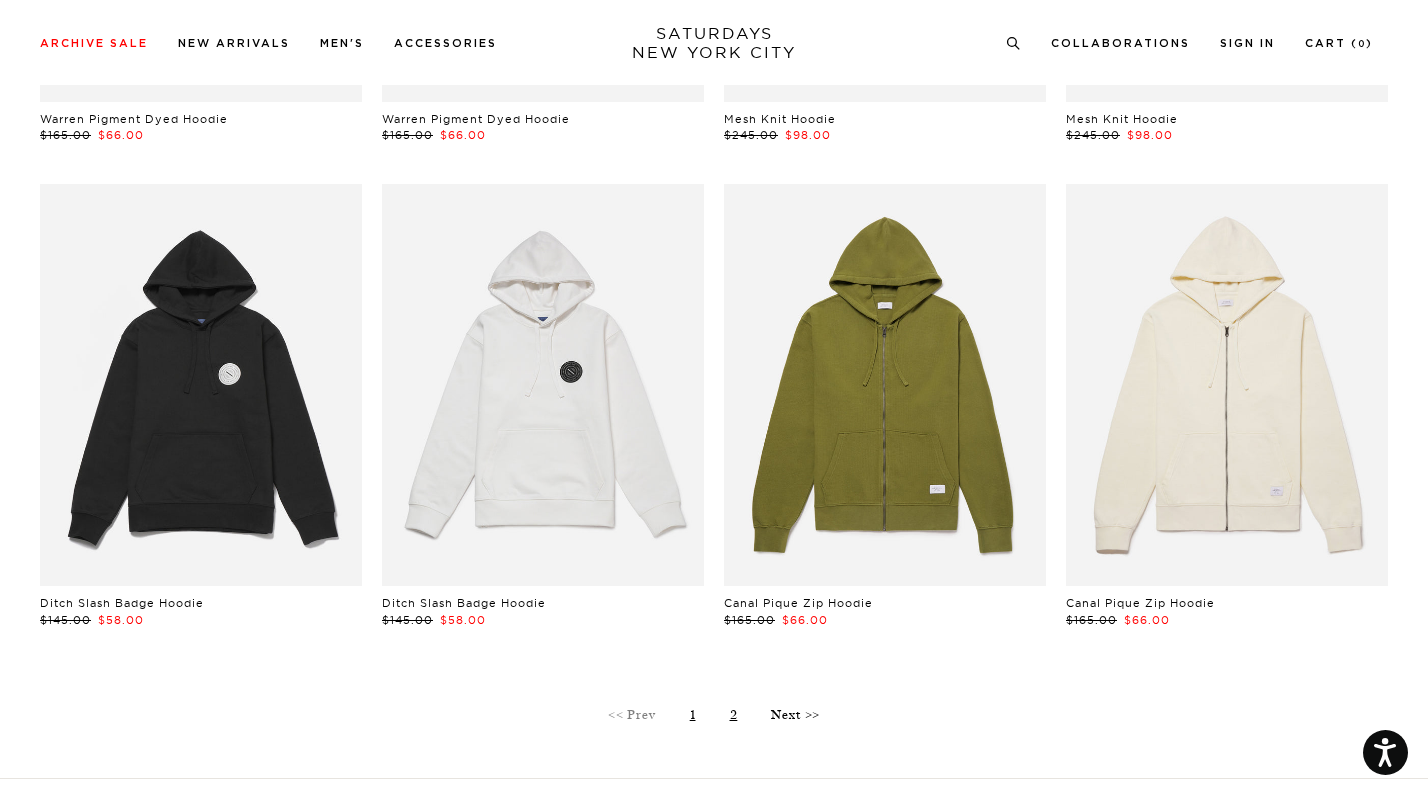 click on "2" at bounding box center [734, 714] 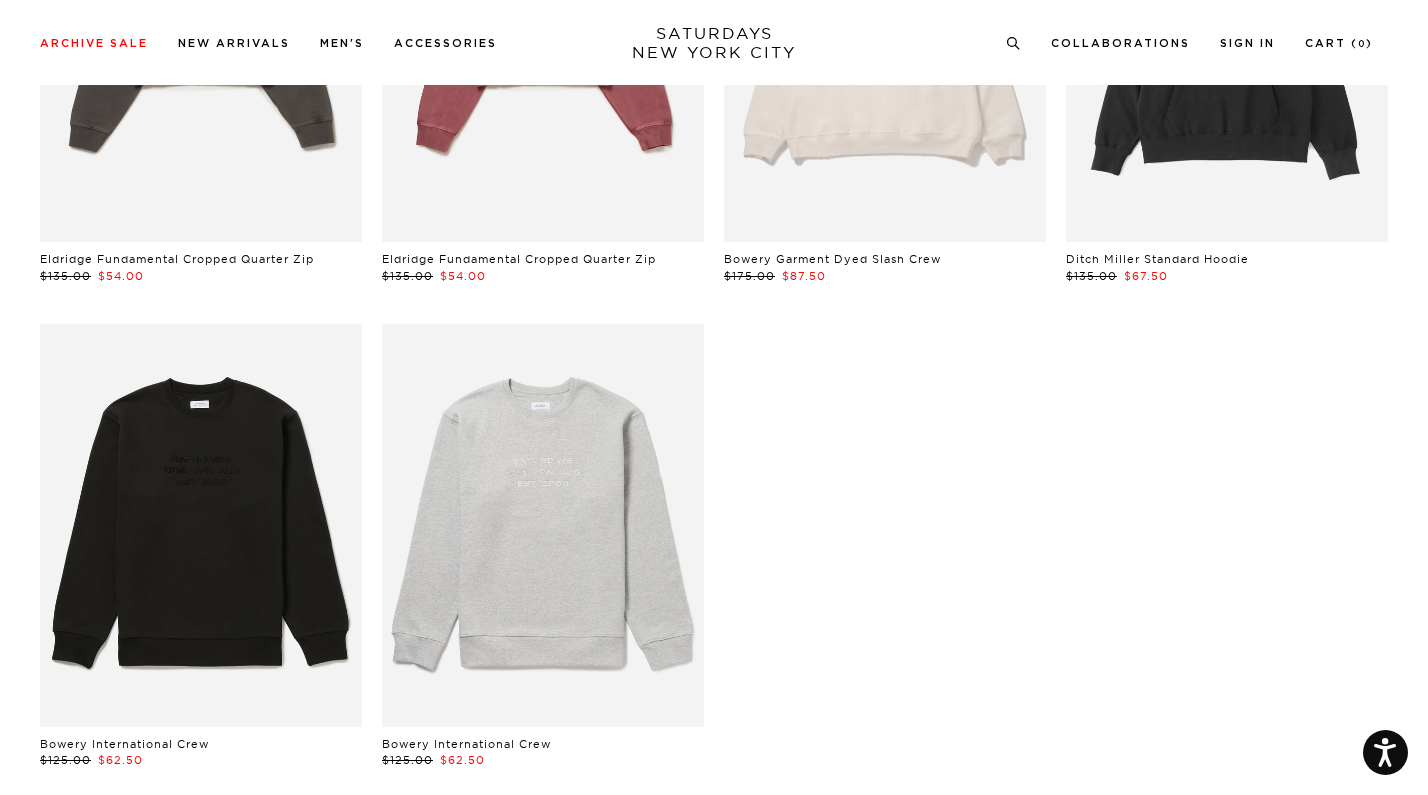 scroll, scrollTop: 953, scrollLeft: 0, axis: vertical 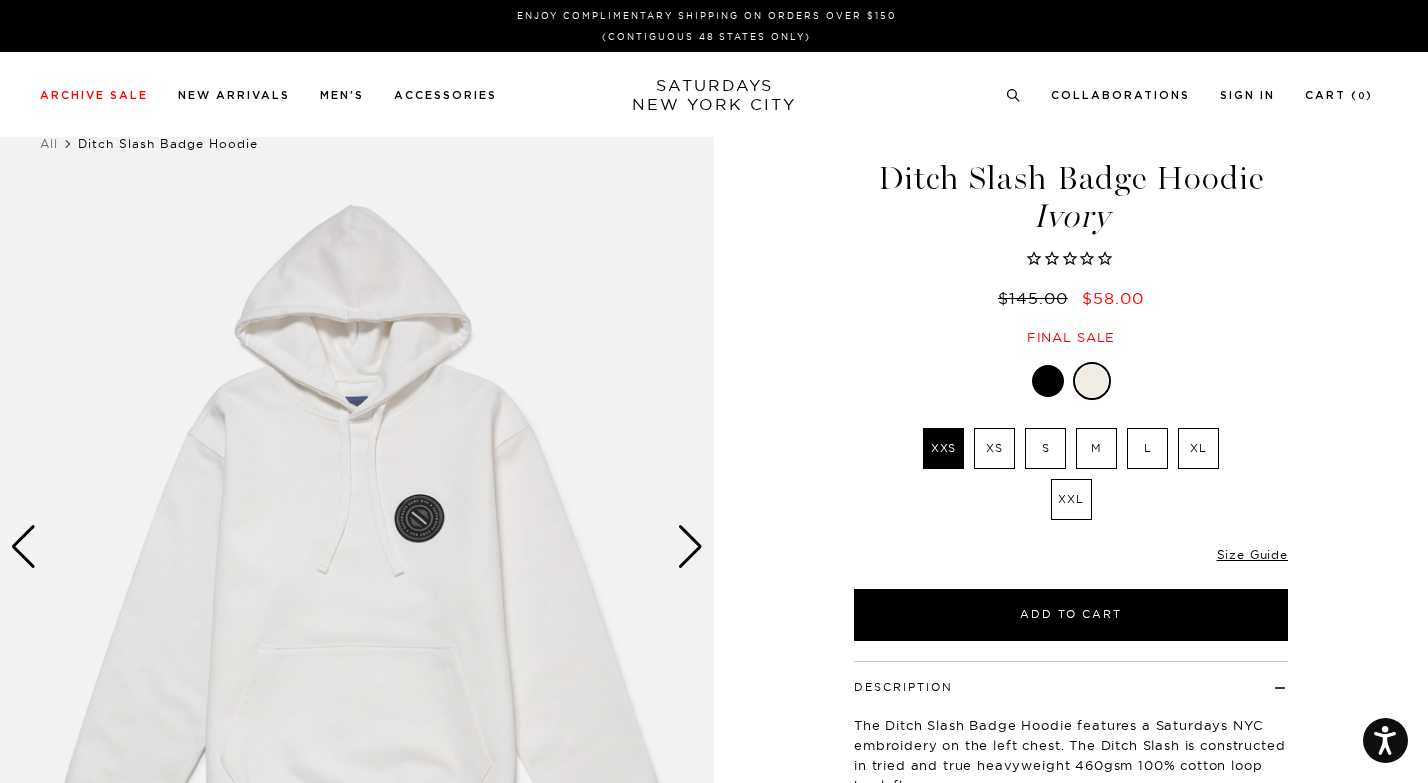 click at bounding box center [357, 547] 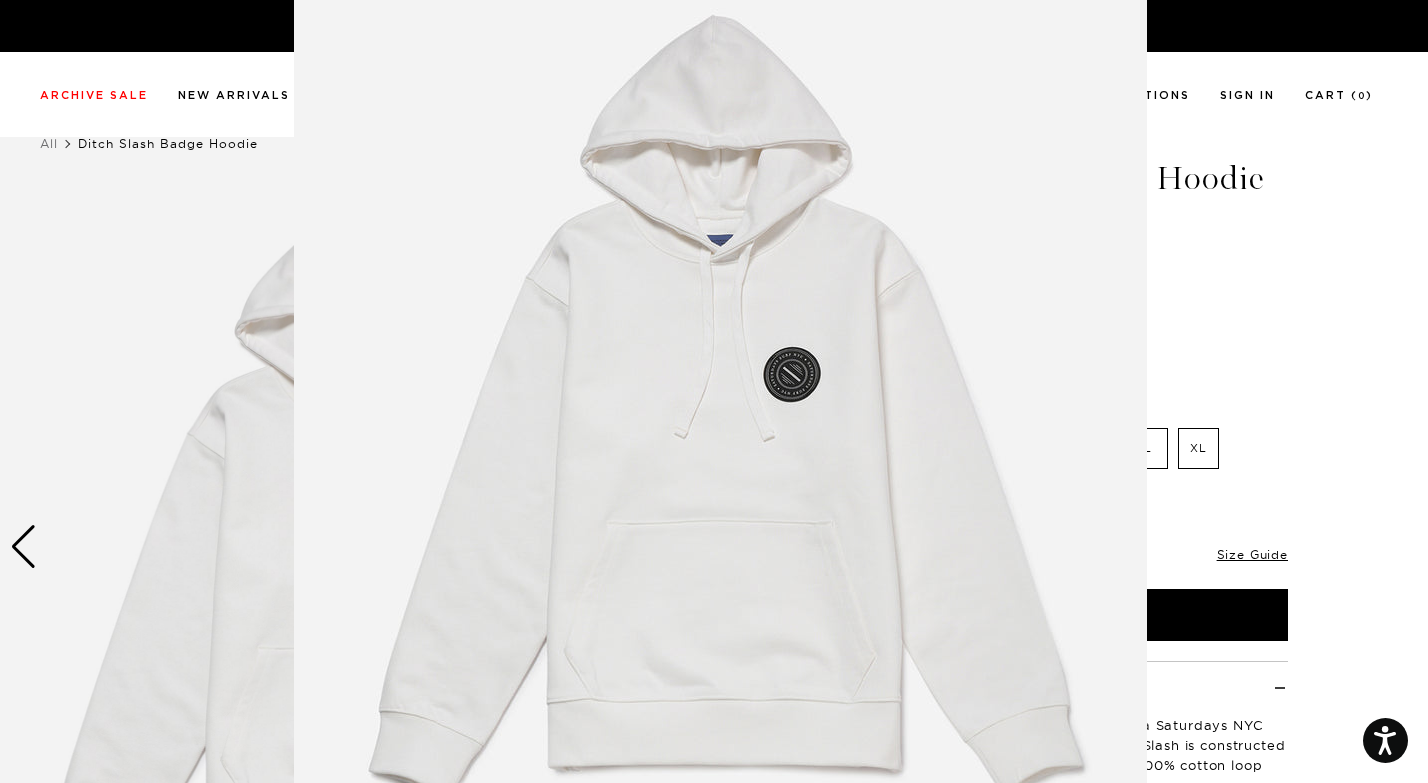 scroll, scrollTop: 102, scrollLeft: 0, axis: vertical 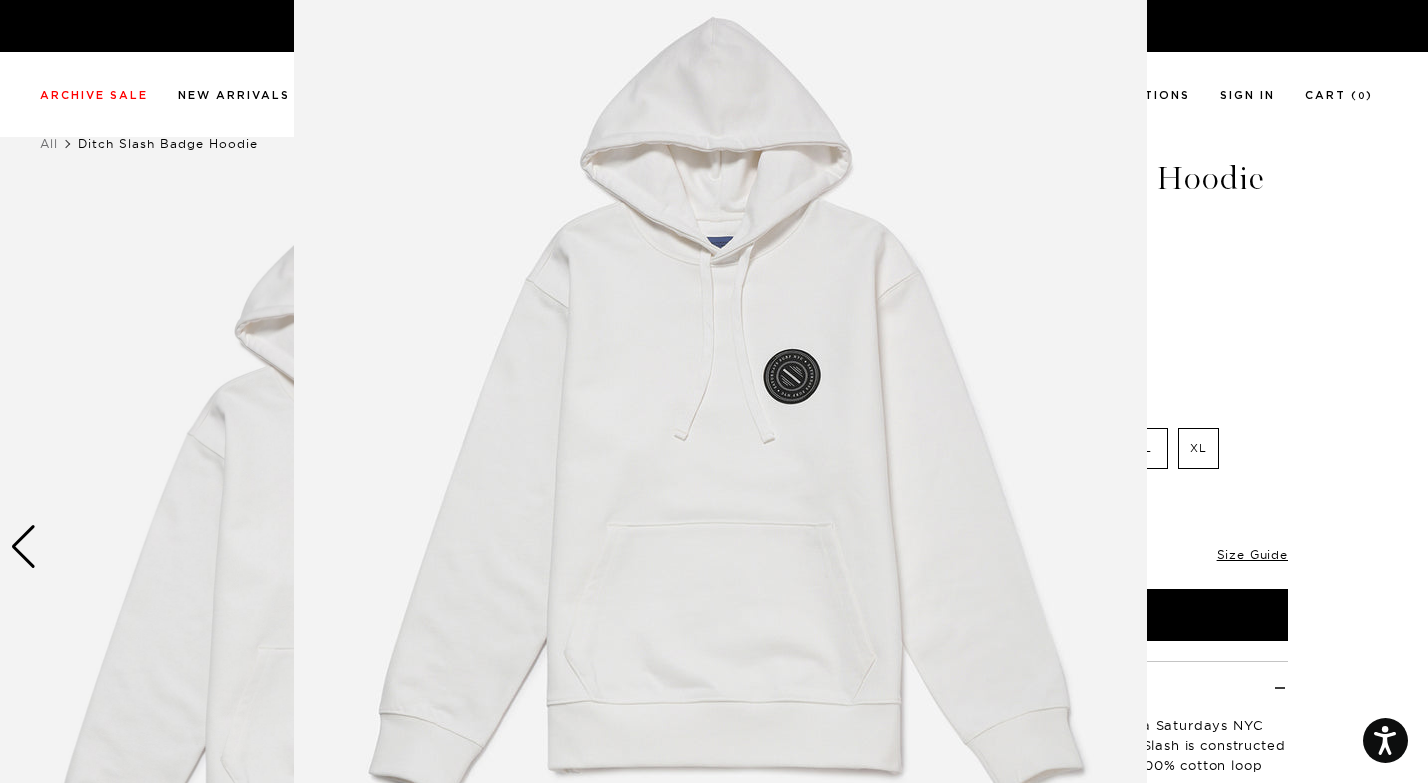 click at bounding box center (720, 410) 